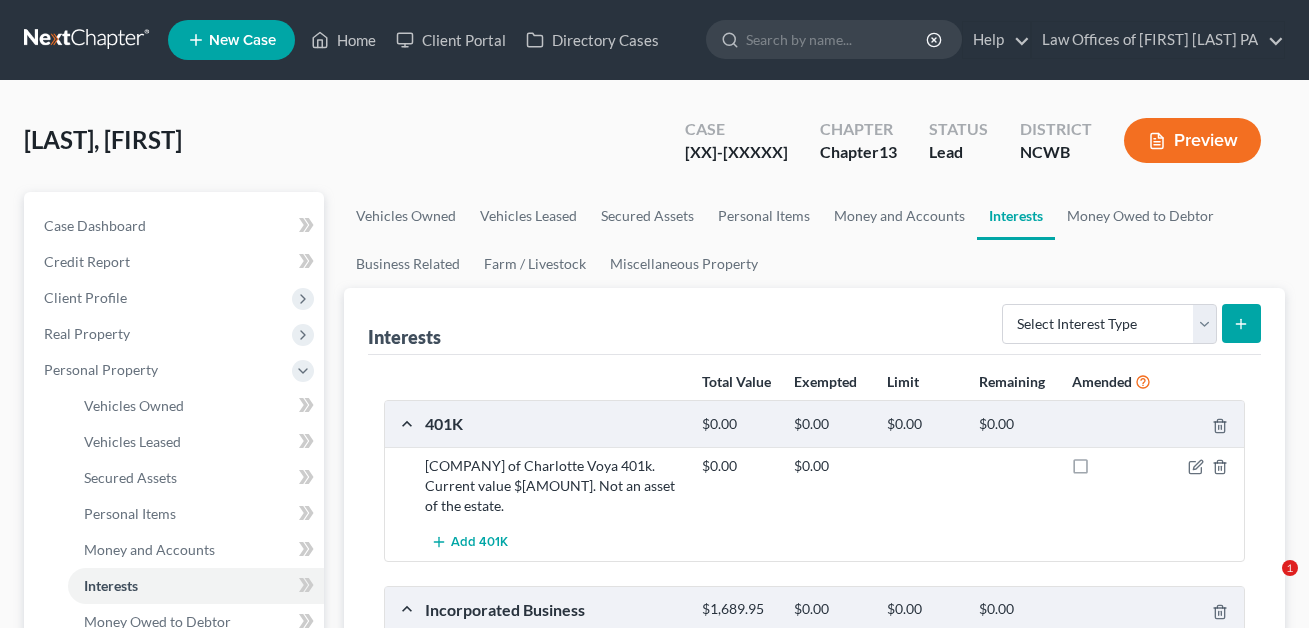 scroll, scrollTop: 0, scrollLeft: 0, axis: both 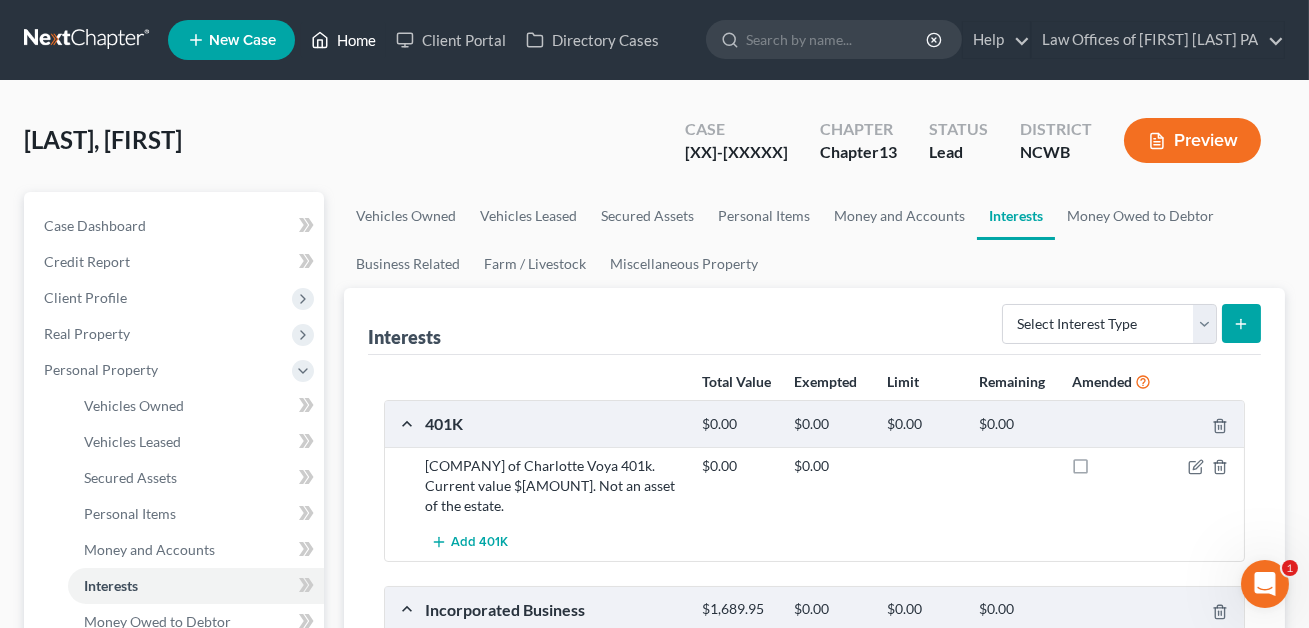 click on "Home" at bounding box center (343, 40) 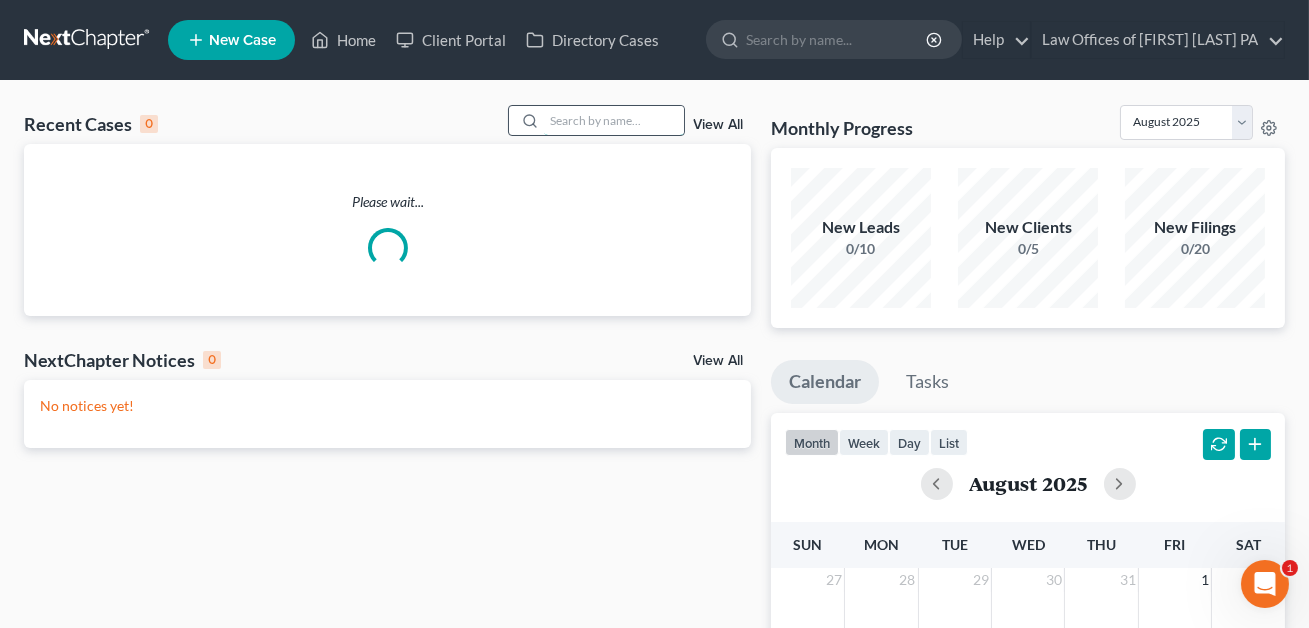 click at bounding box center (614, 120) 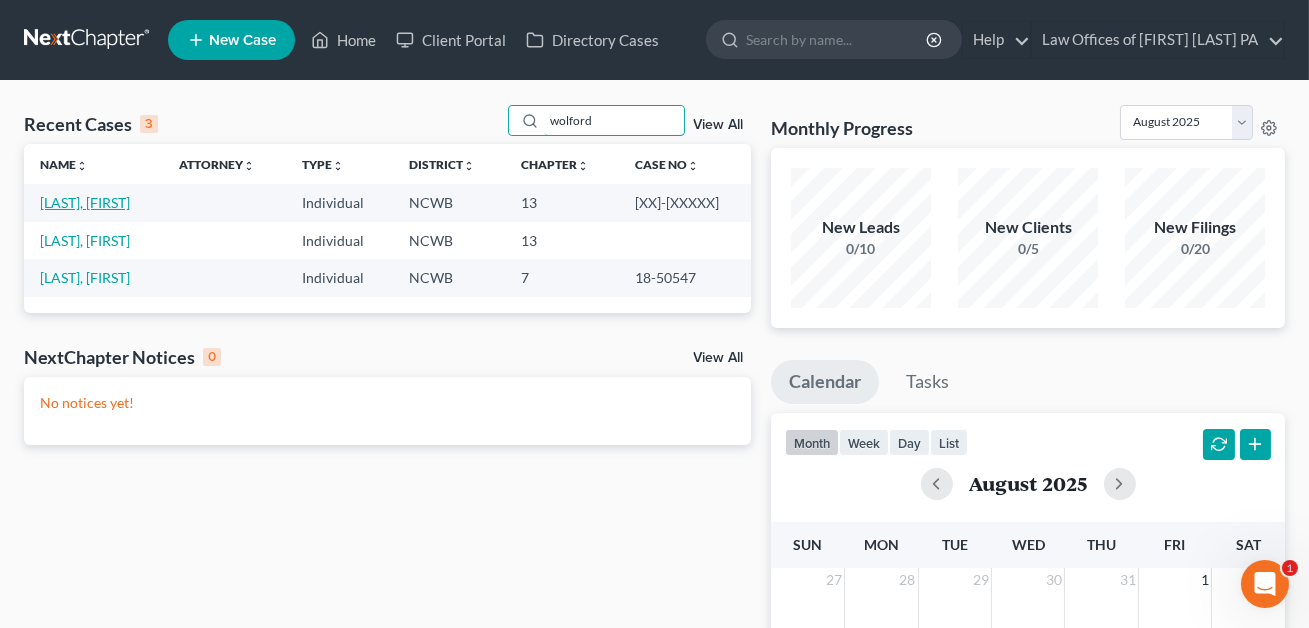 type on "wolford" 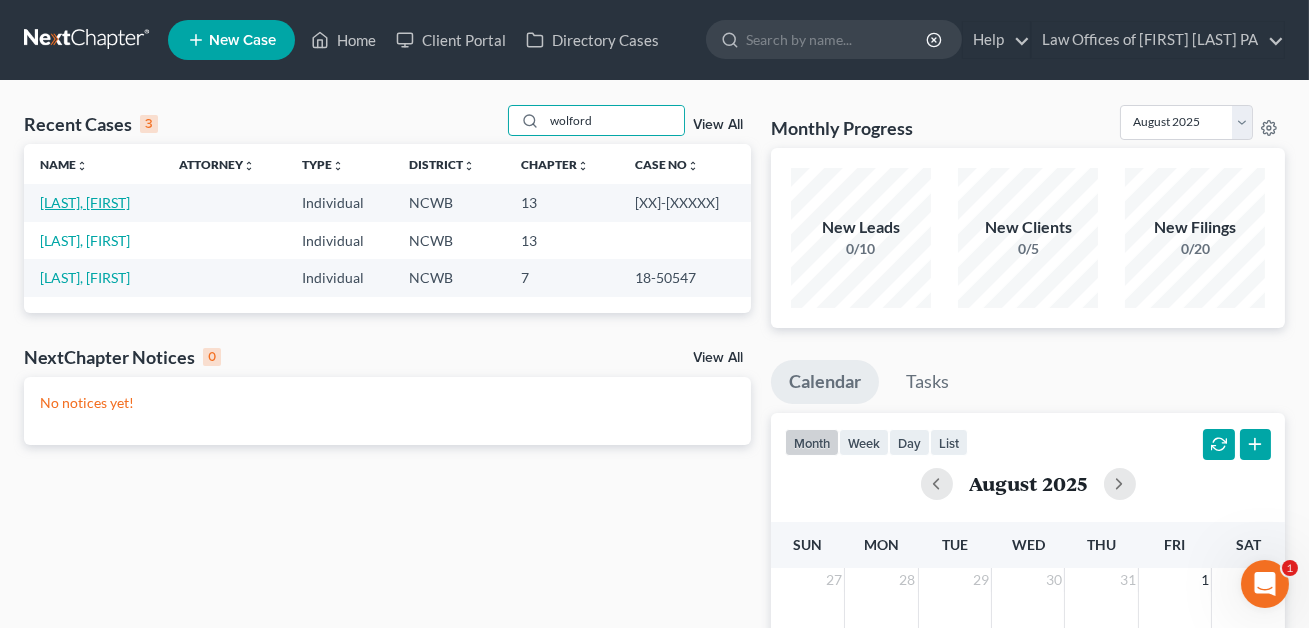 click on "[LAST], [FIRST]" at bounding box center [85, 202] 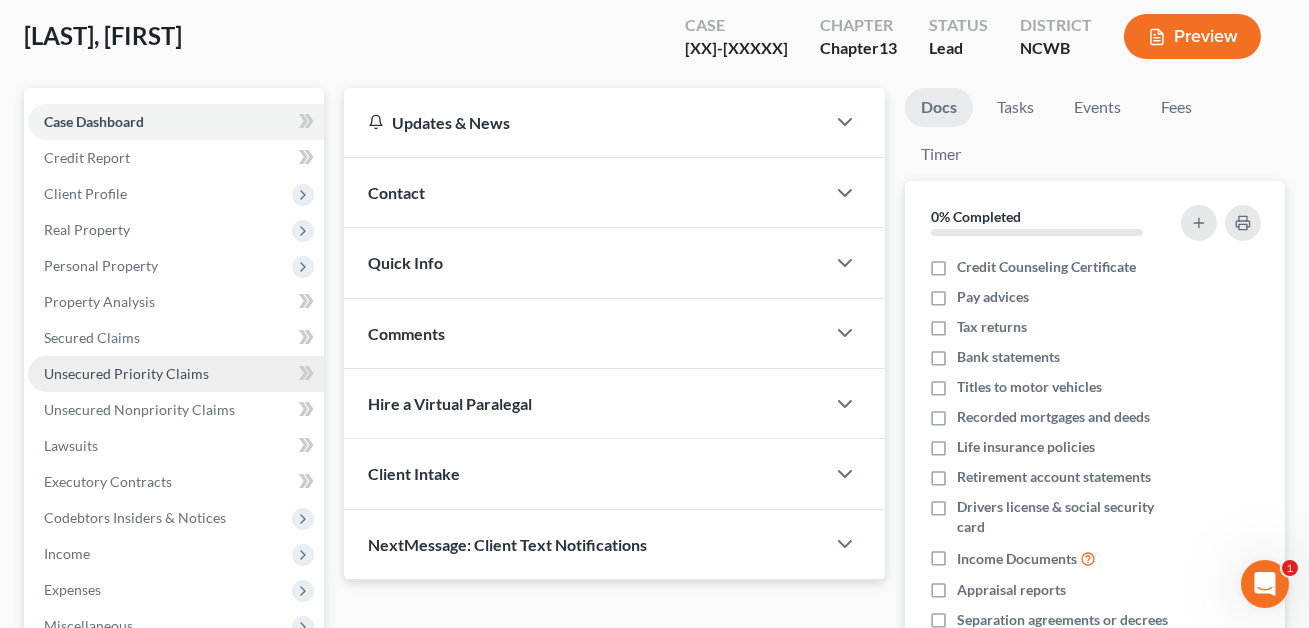 scroll, scrollTop: 203, scrollLeft: 0, axis: vertical 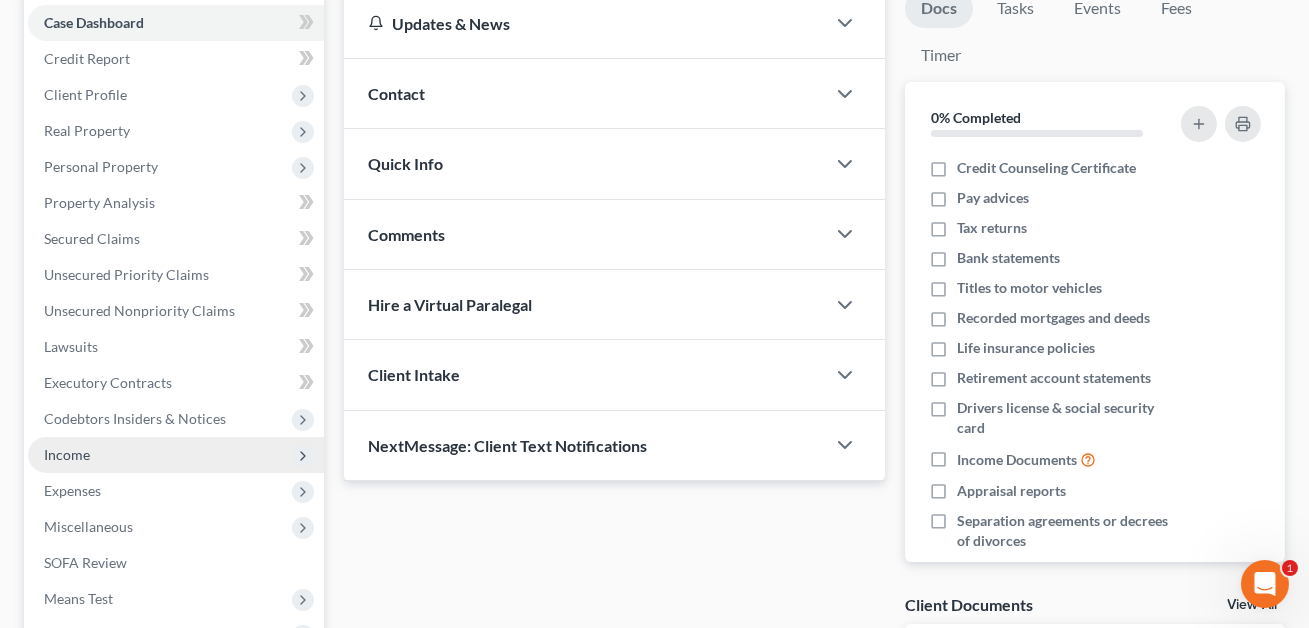 click on "Income" at bounding box center [67, 454] 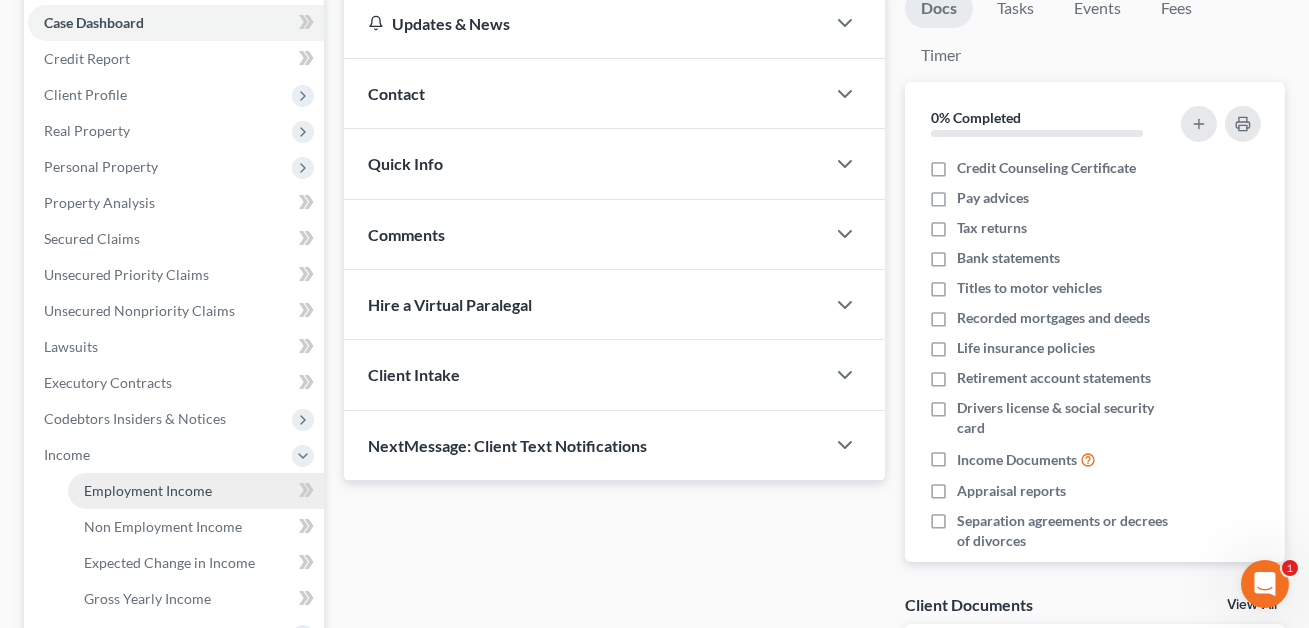 click on "Employment Income" at bounding box center (148, 490) 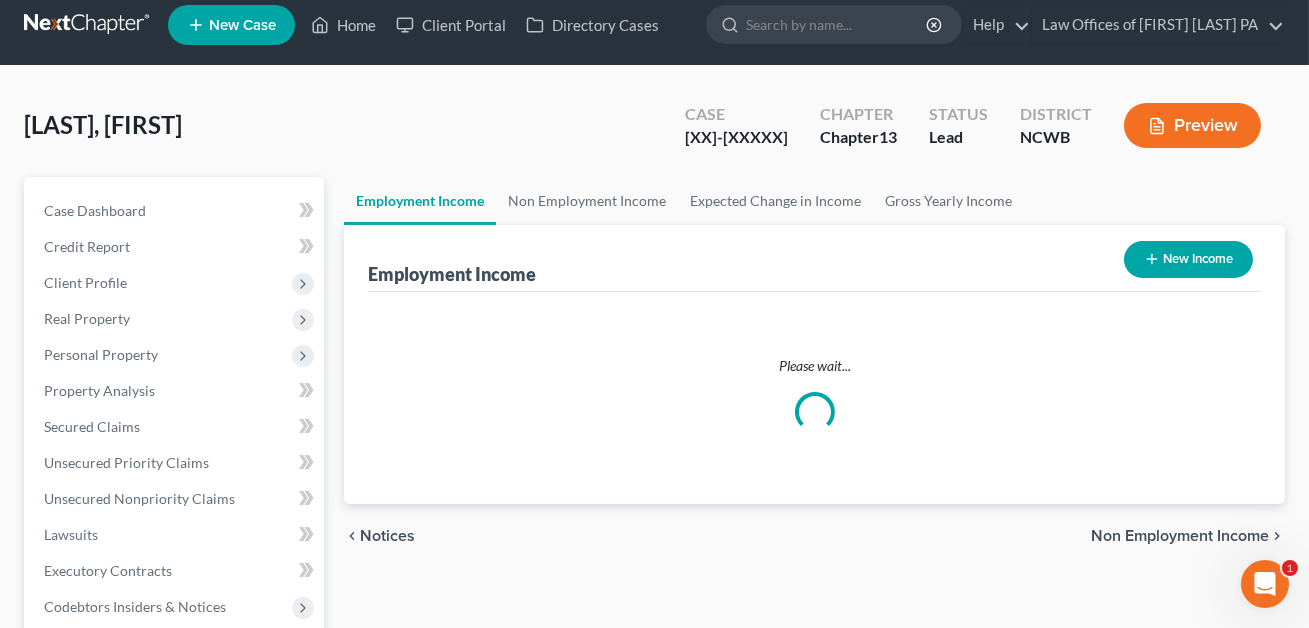 scroll, scrollTop: 0, scrollLeft: 0, axis: both 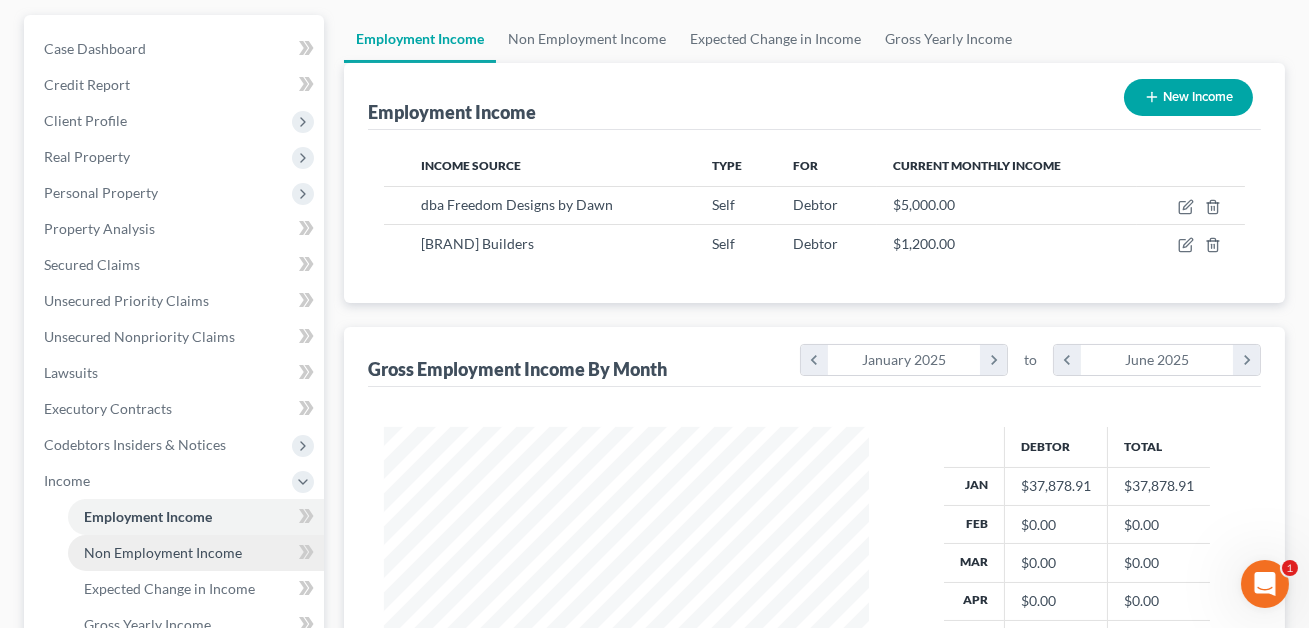 click on "Non Employment Income" at bounding box center (163, 552) 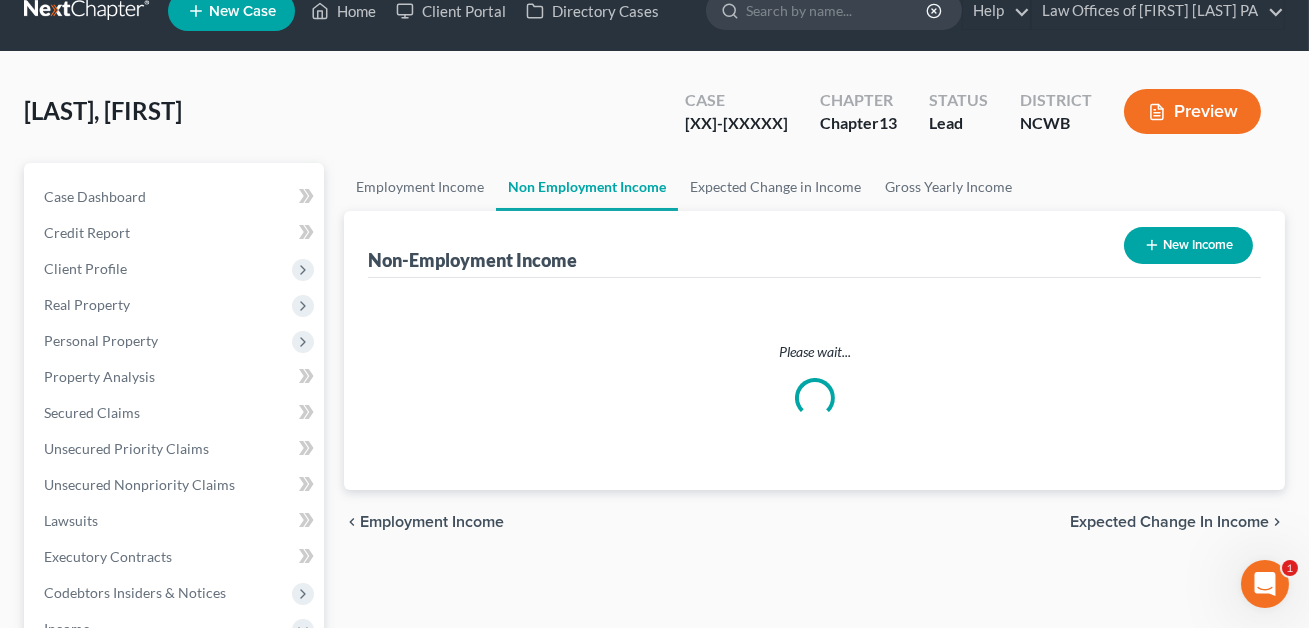 scroll, scrollTop: 0, scrollLeft: 0, axis: both 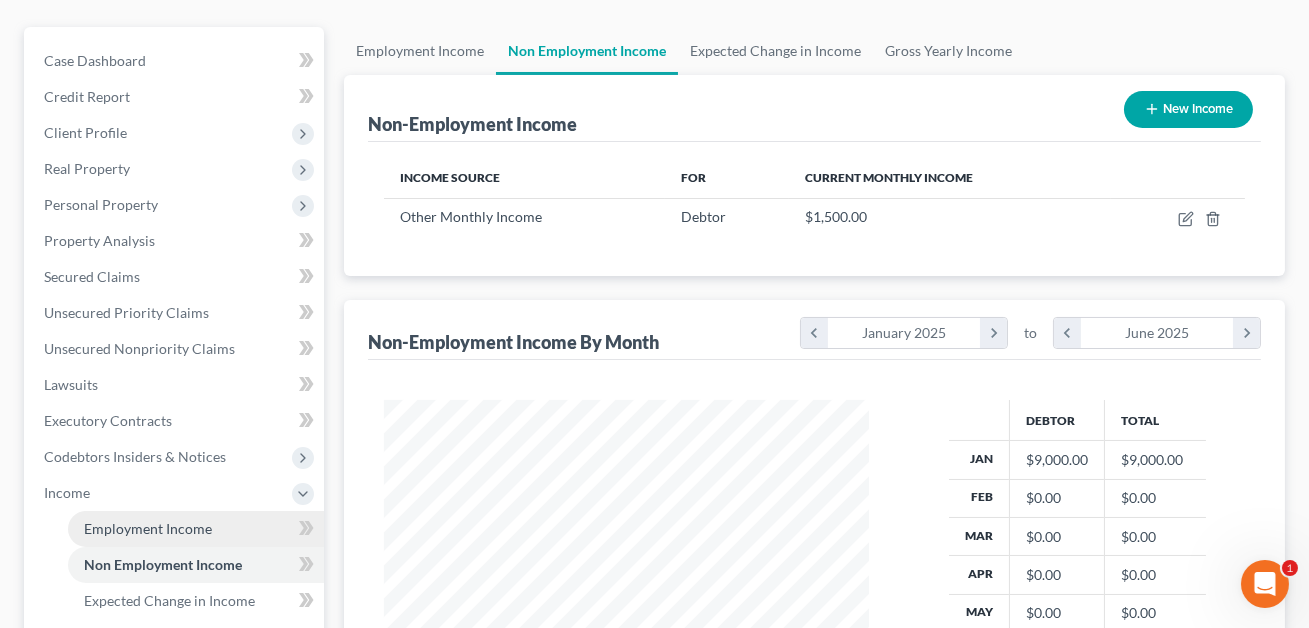 click on "Employment Income" at bounding box center (148, 528) 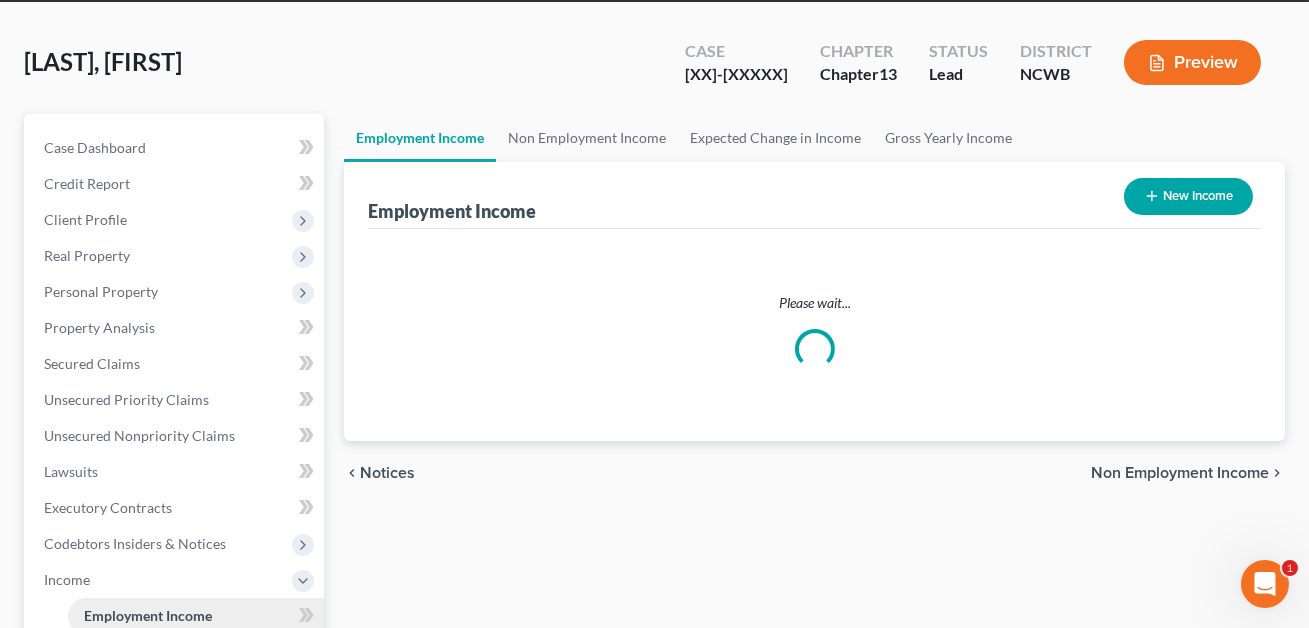 scroll, scrollTop: 0, scrollLeft: 0, axis: both 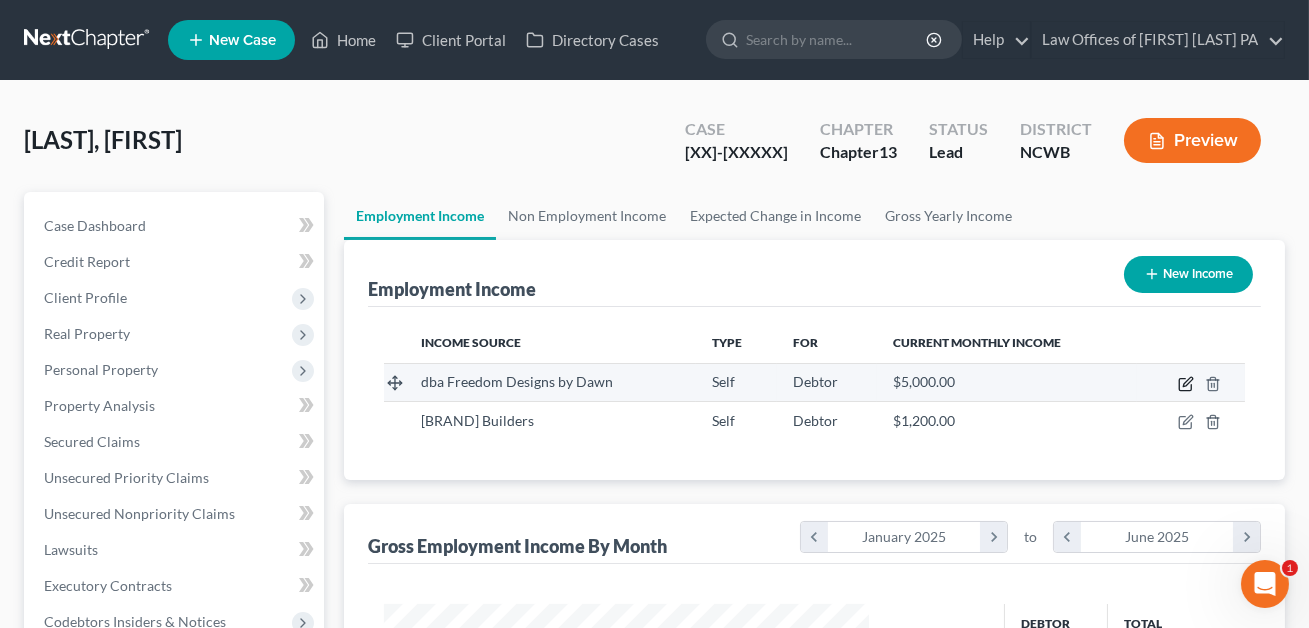 click 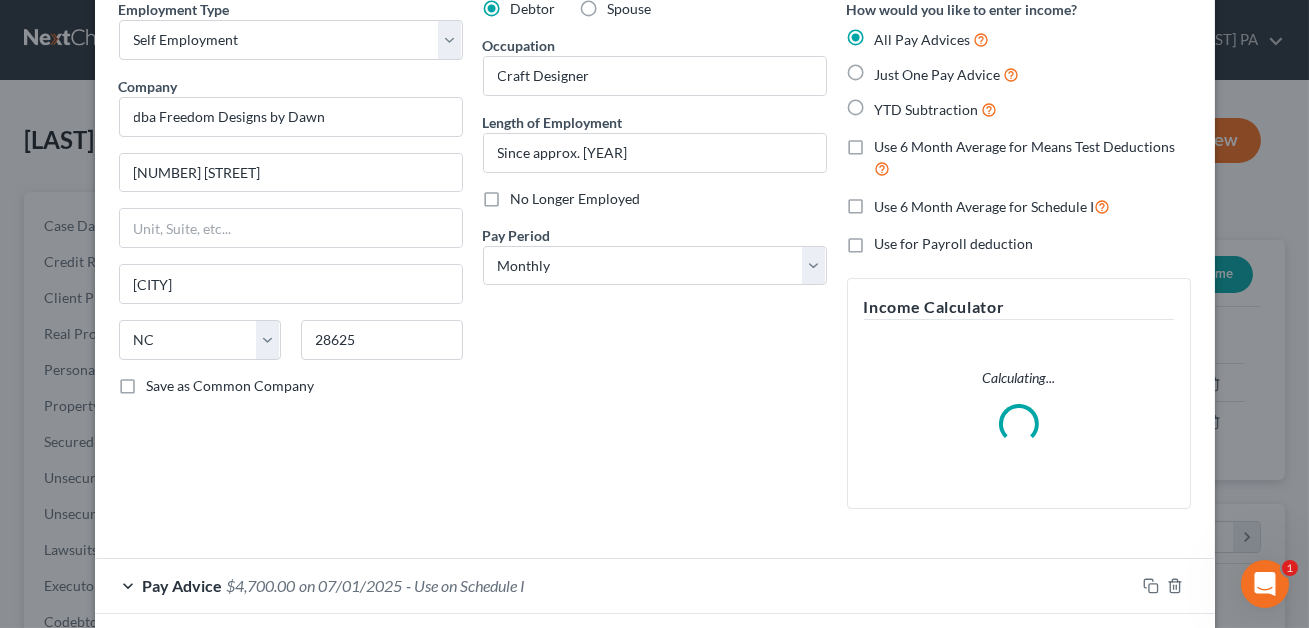 scroll, scrollTop: 241, scrollLeft: 0, axis: vertical 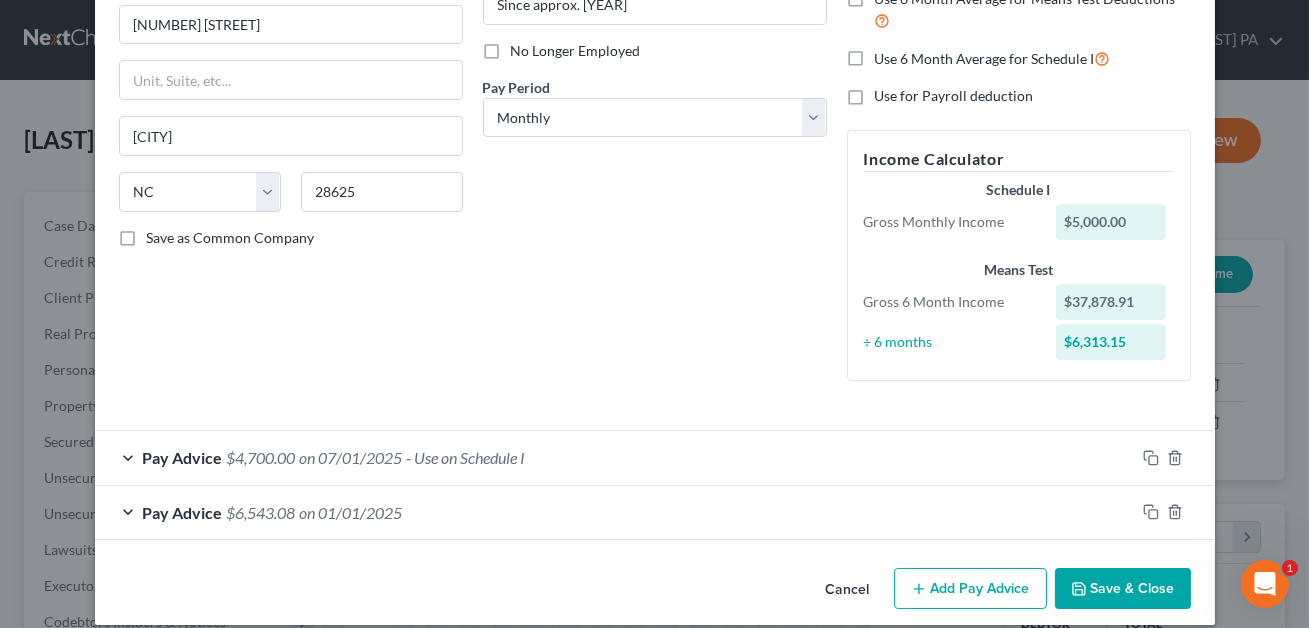 click on "Pay Advice $[AMOUNT] on [DATE] - Use on Schedule I" at bounding box center (615, 457) 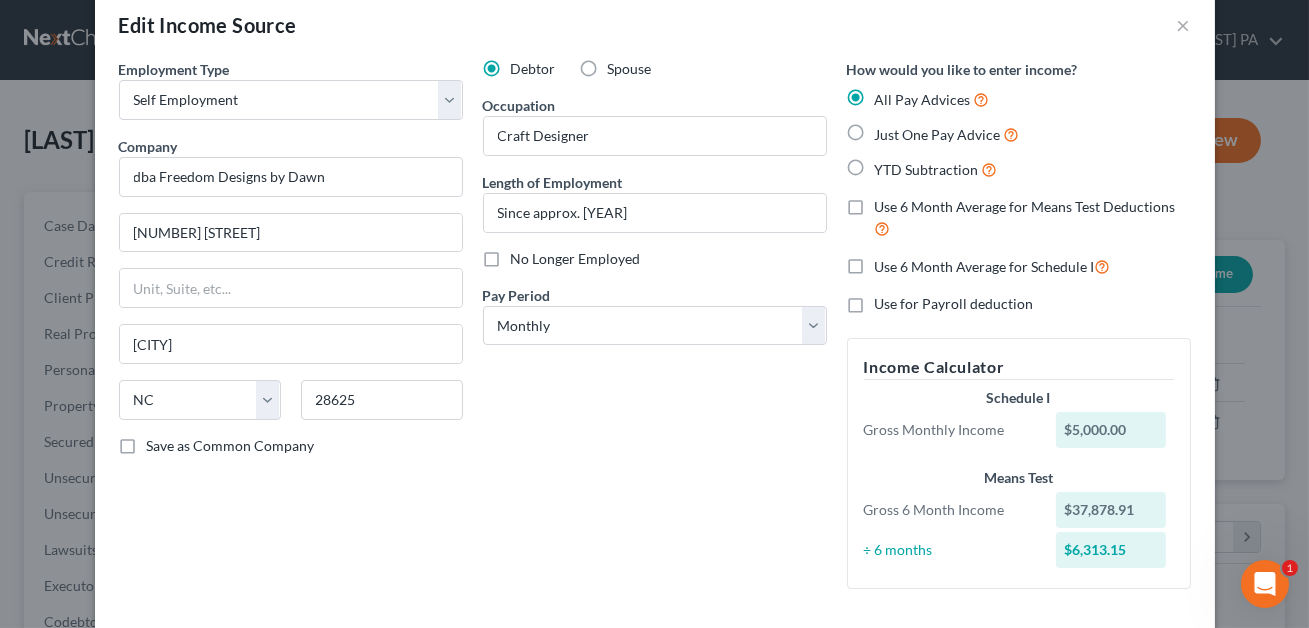 scroll, scrollTop: 414, scrollLeft: 0, axis: vertical 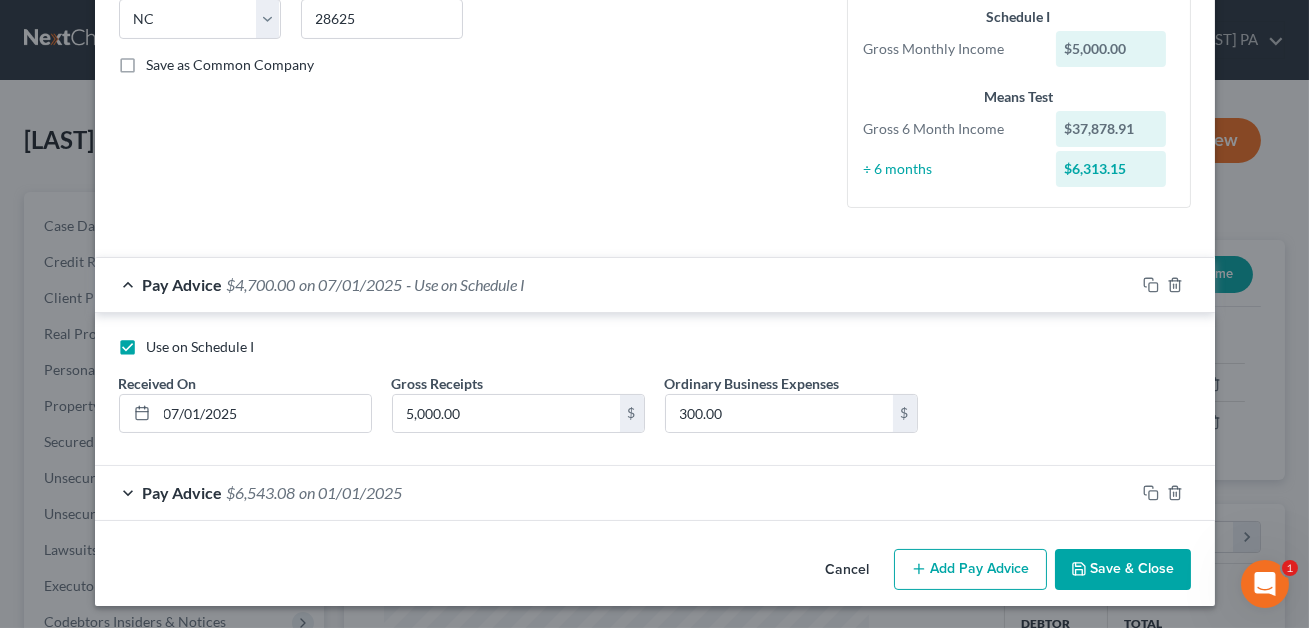 click on "Save & Close" at bounding box center [1123, 570] 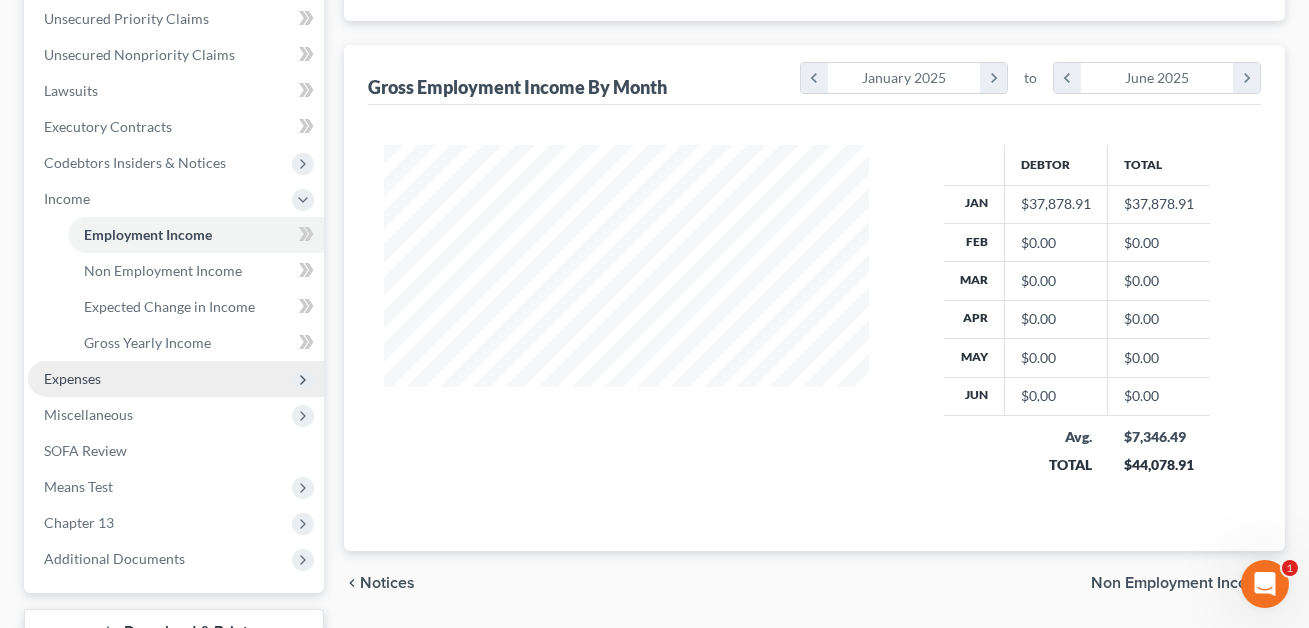 scroll, scrollTop: 458, scrollLeft: 0, axis: vertical 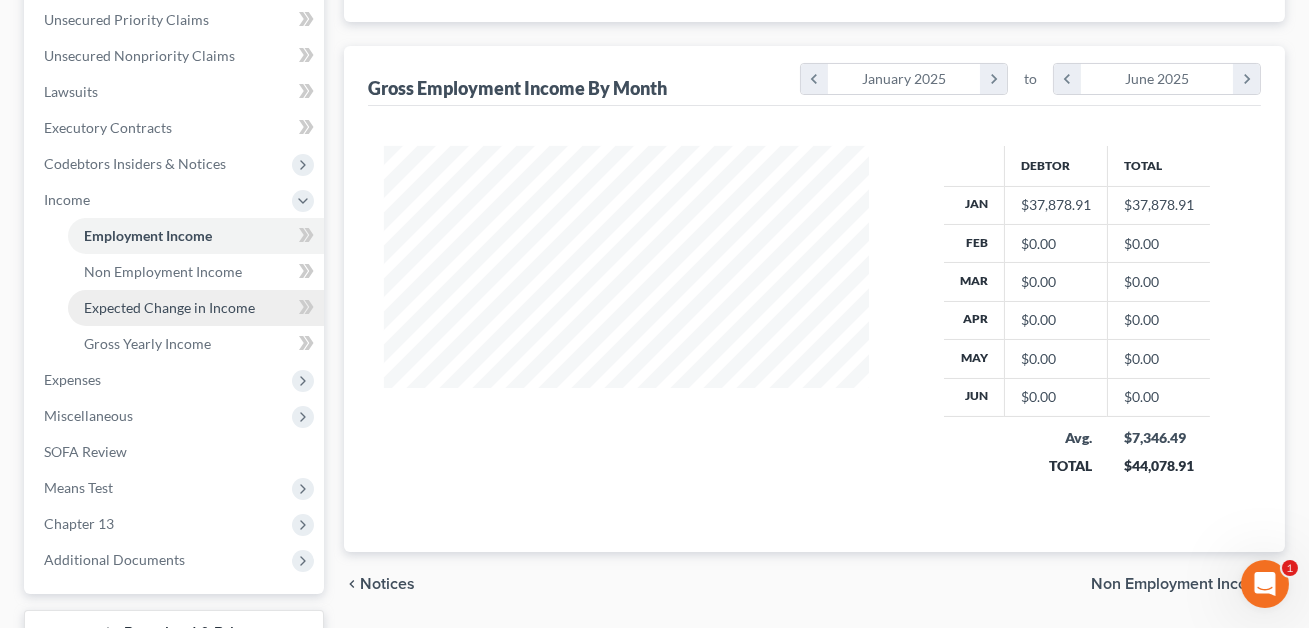 click on "Expected Change in Income" at bounding box center (169, 307) 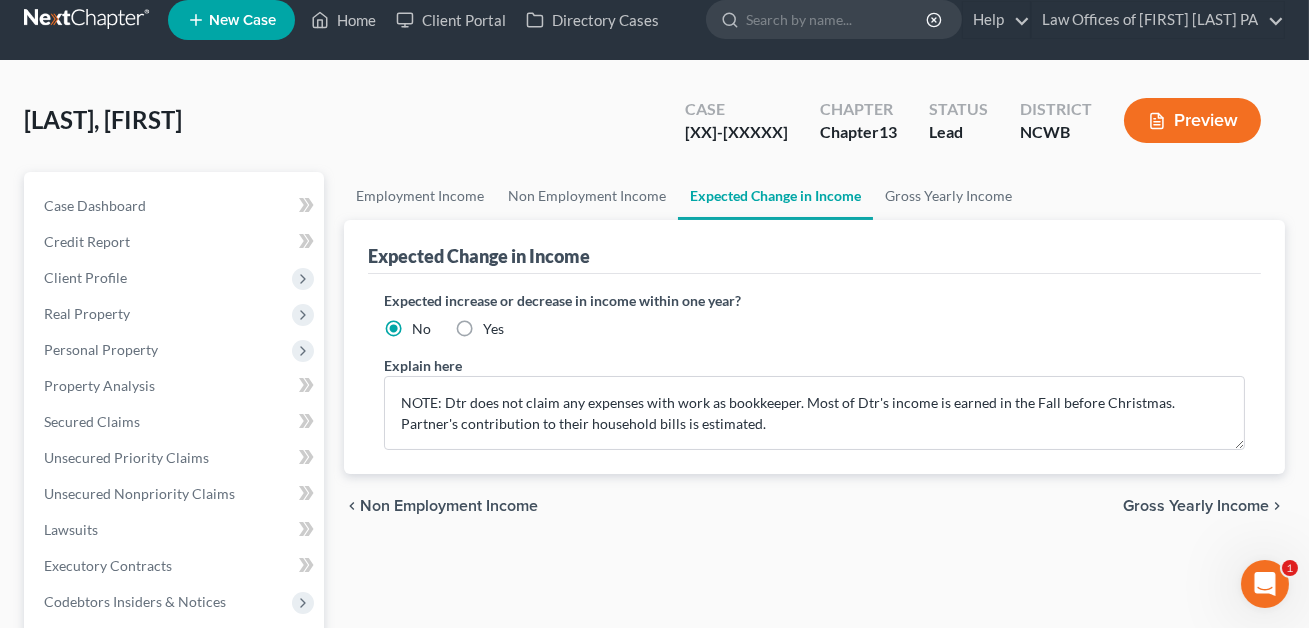 scroll, scrollTop: 0, scrollLeft: 0, axis: both 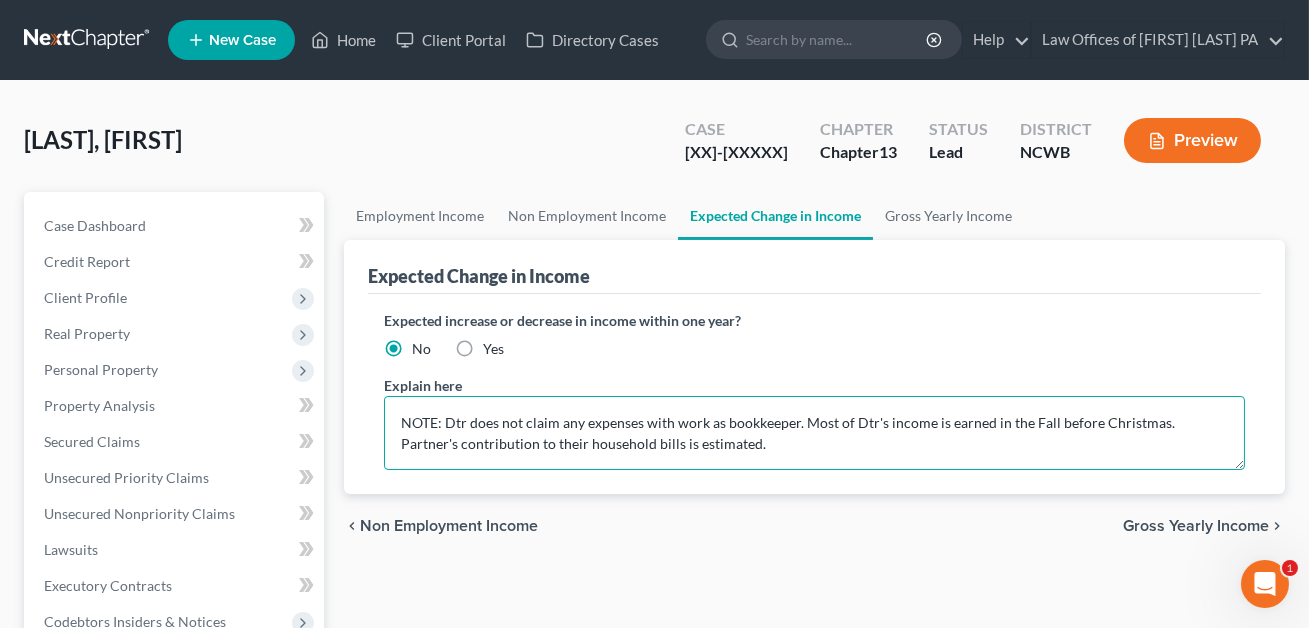 click on "NOTE: Dtr does not claim any expenses with work as bookkeeper. Most of Dtr's income is earned in the Fall before Christmas. Partner's contribution to their household bills is estimated." at bounding box center (814, 433) 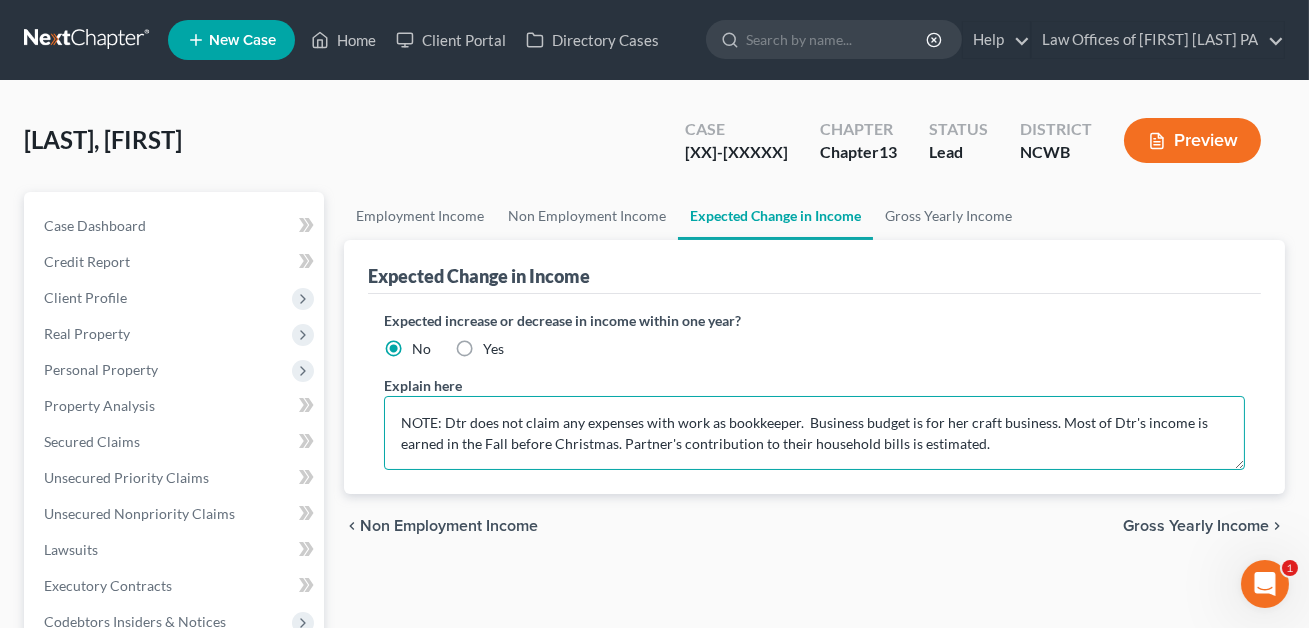 click on "NOTE: Dtr does not claim any expenses with work as bookkeeper.  Business budget is for her craft business. Most of Dtr's income is earned in the Fall before Christmas. Partner's contribution to their household bills is estimated." at bounding box center [814, 433] 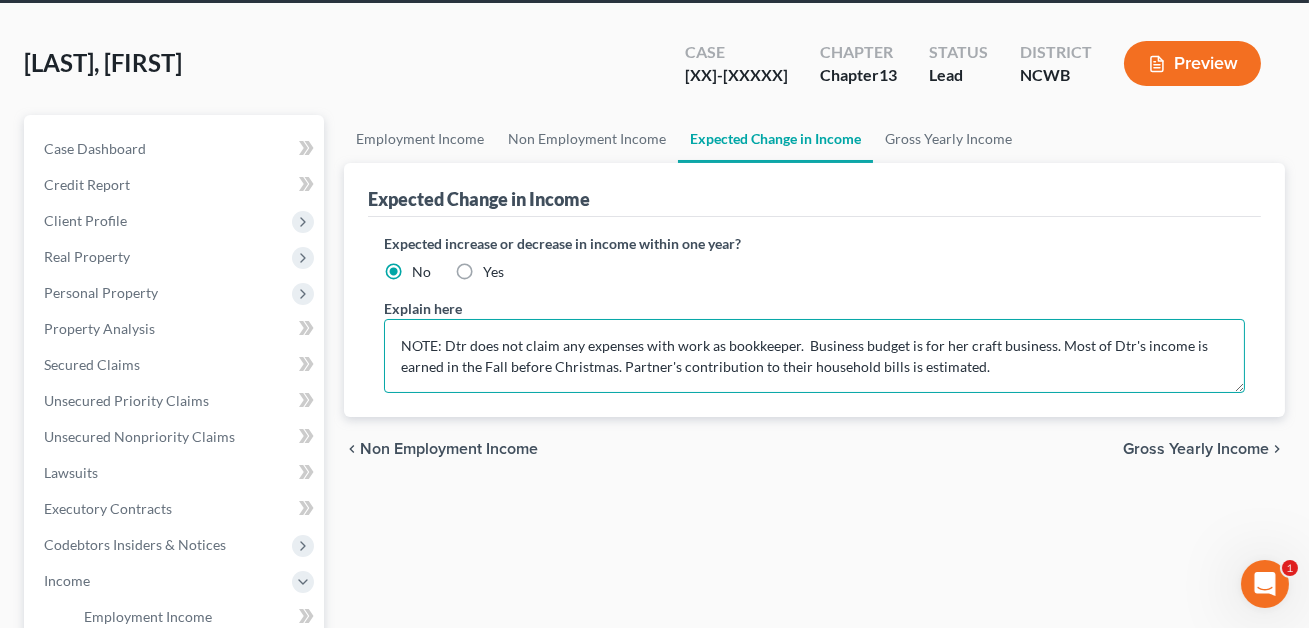 scroll, scrollTop: 50, scrollLeft: 0, axis: vertical 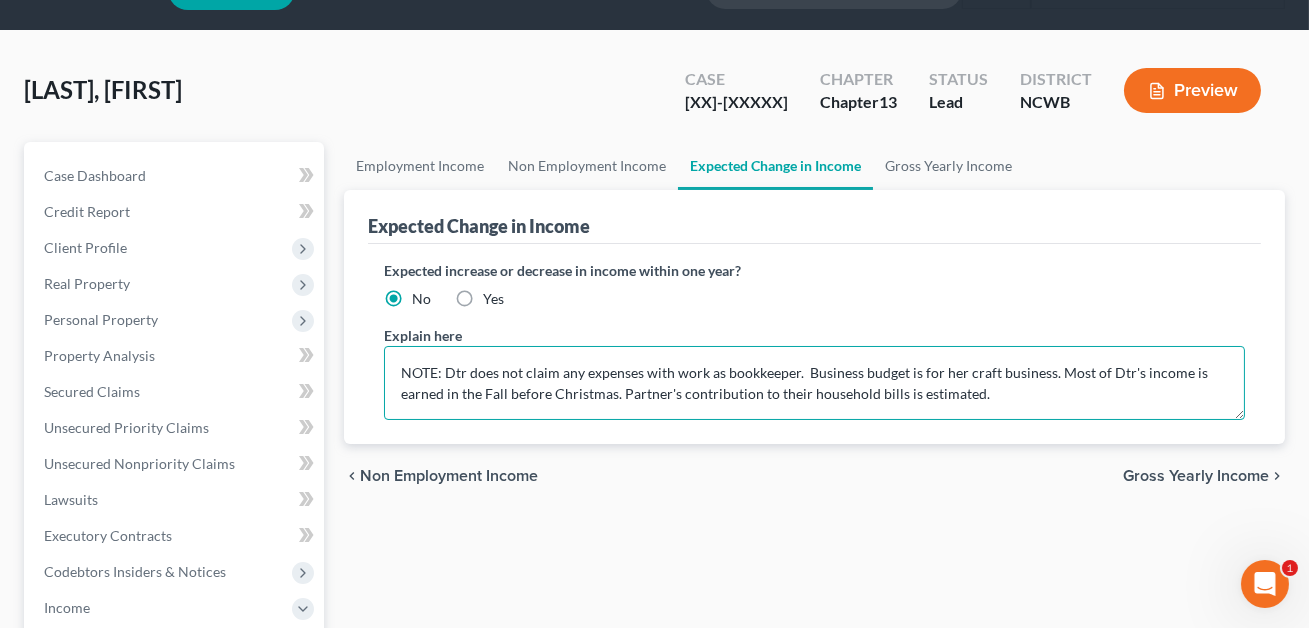 type on "NOTE: Dtr does not claim any expenses with work as bookkeeper.  Business budget is for her craft business. Most of Dtr's income is earned in the Fall before Christmas. Partner's contribution to their household bills is estimated." 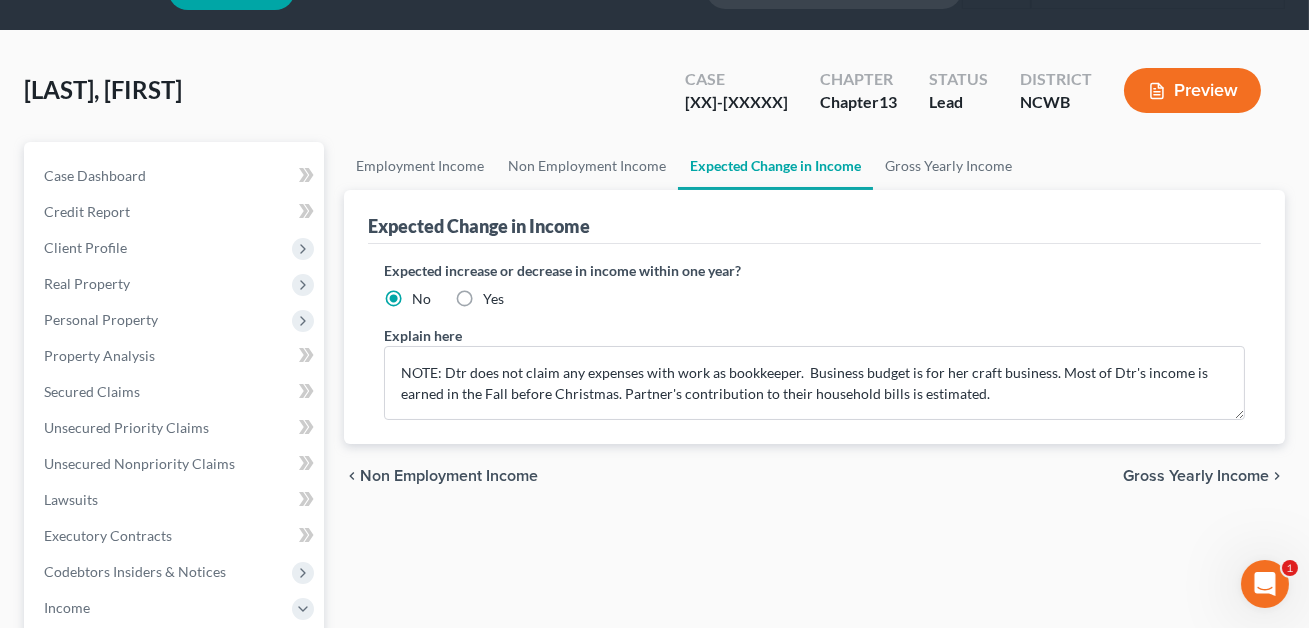 click on "Preview" at bounding box center [1192, 90] 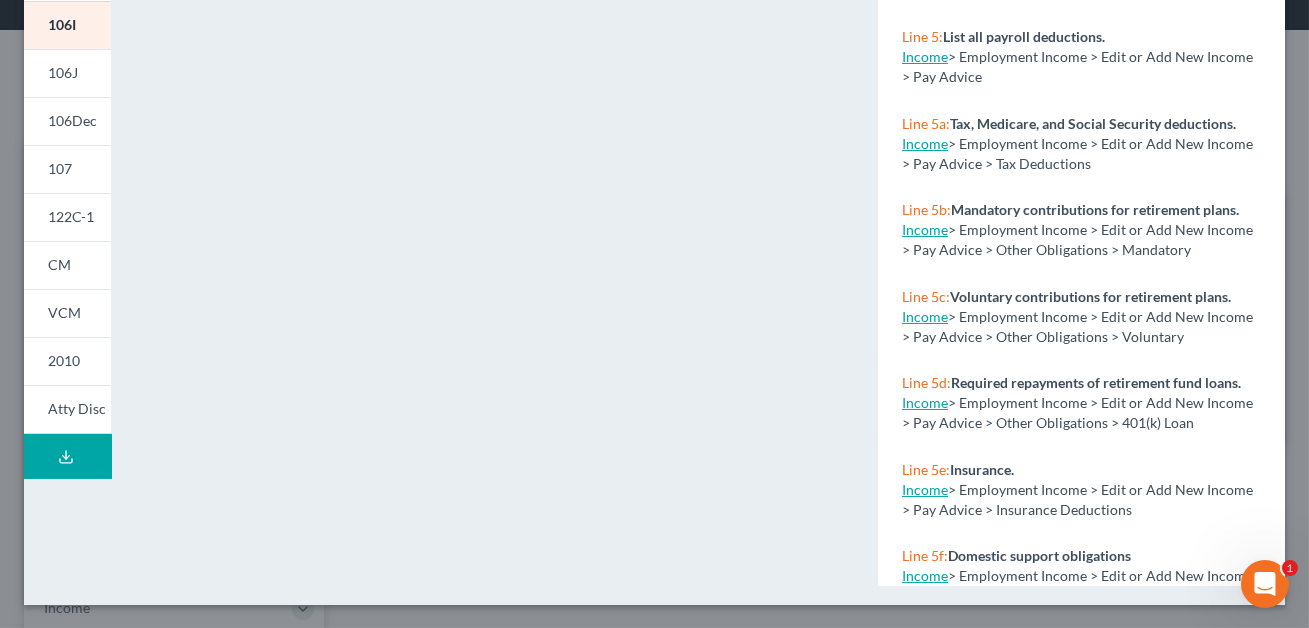 scroll, scrollTop: 0, scrollLeft: 0, axis: both 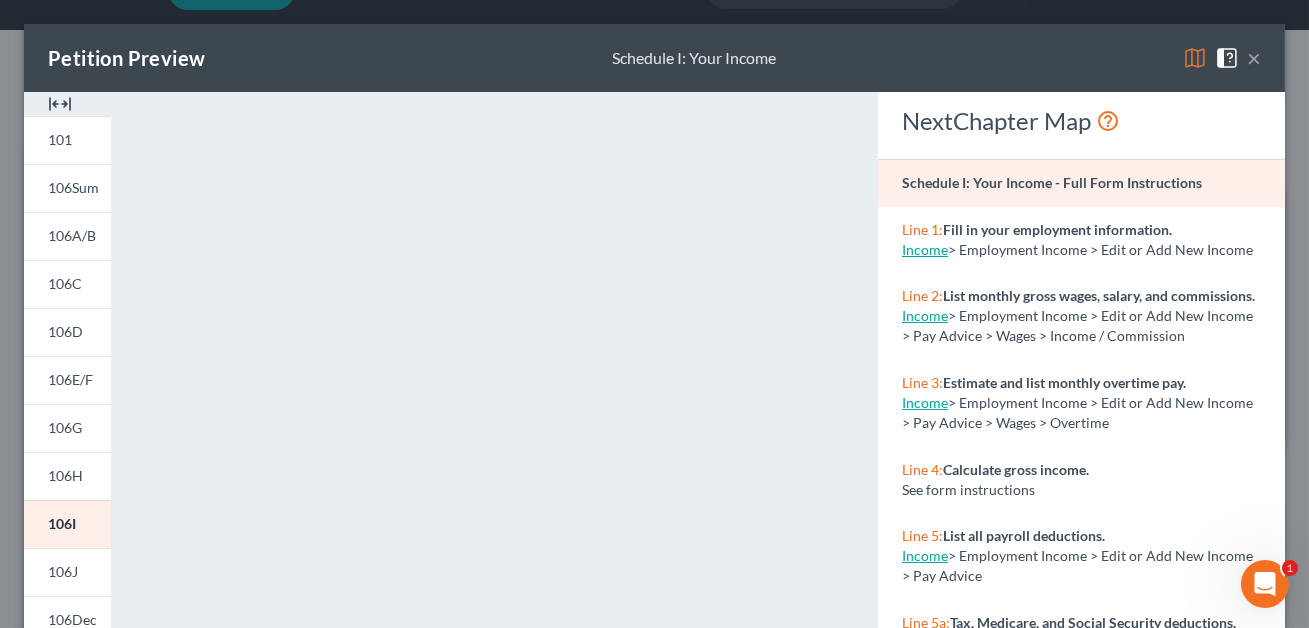 click on "×" at bounding box center [1254, 58] 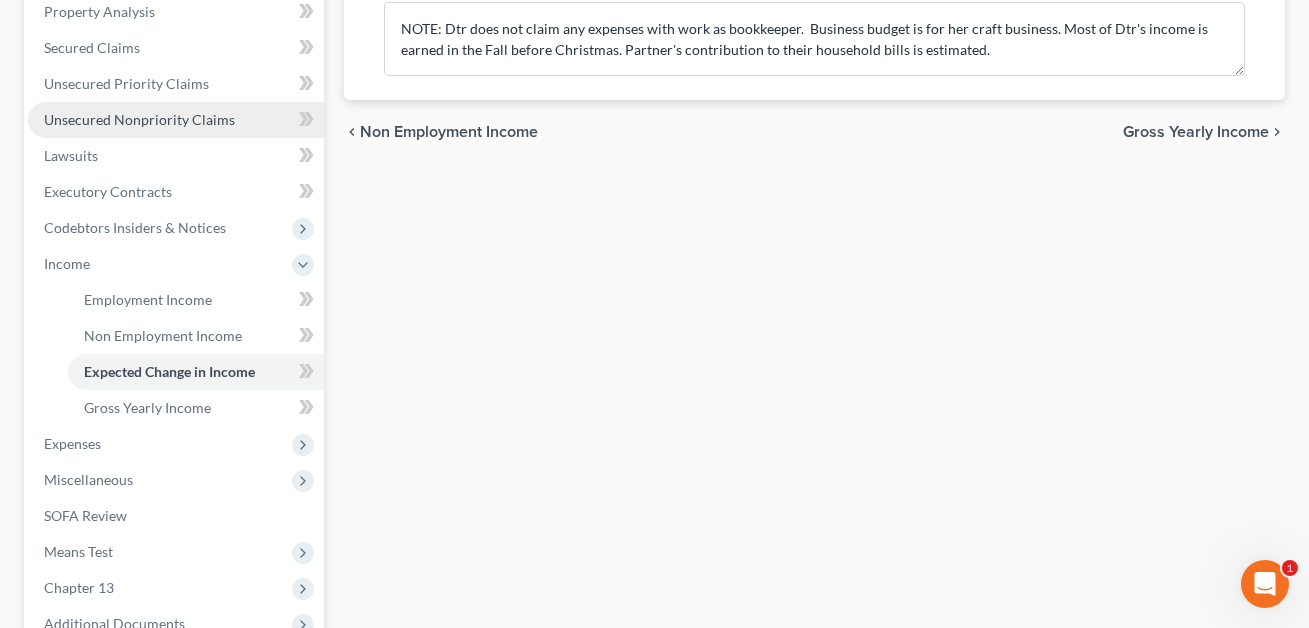 scroll, scrollTop: 395, scrollLeft: 0, axis: vertical 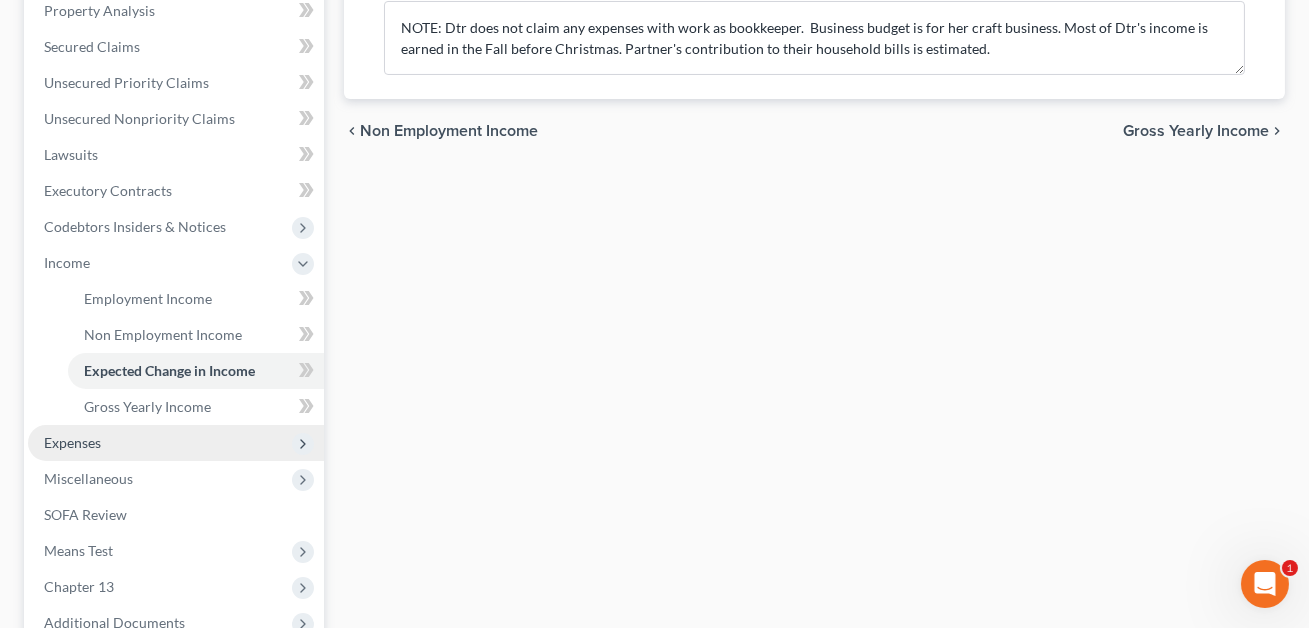 click on "Expenses" at bounding box center [176, 443] 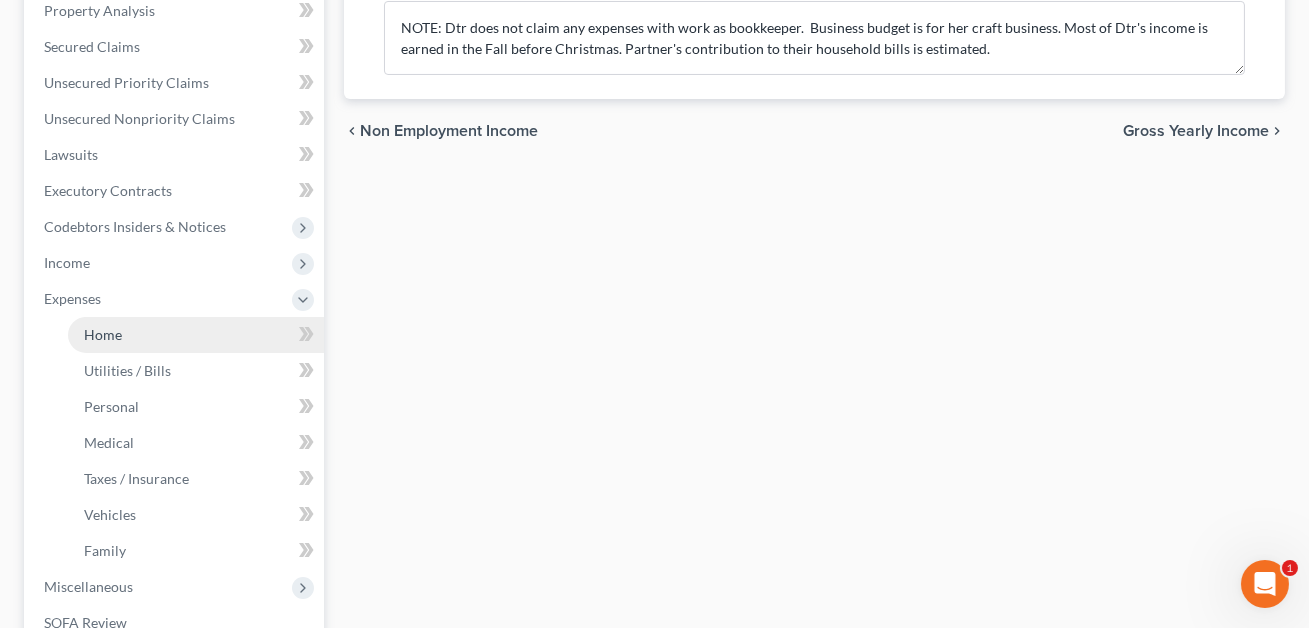 click on "Home" at bounding box center (196, 335) 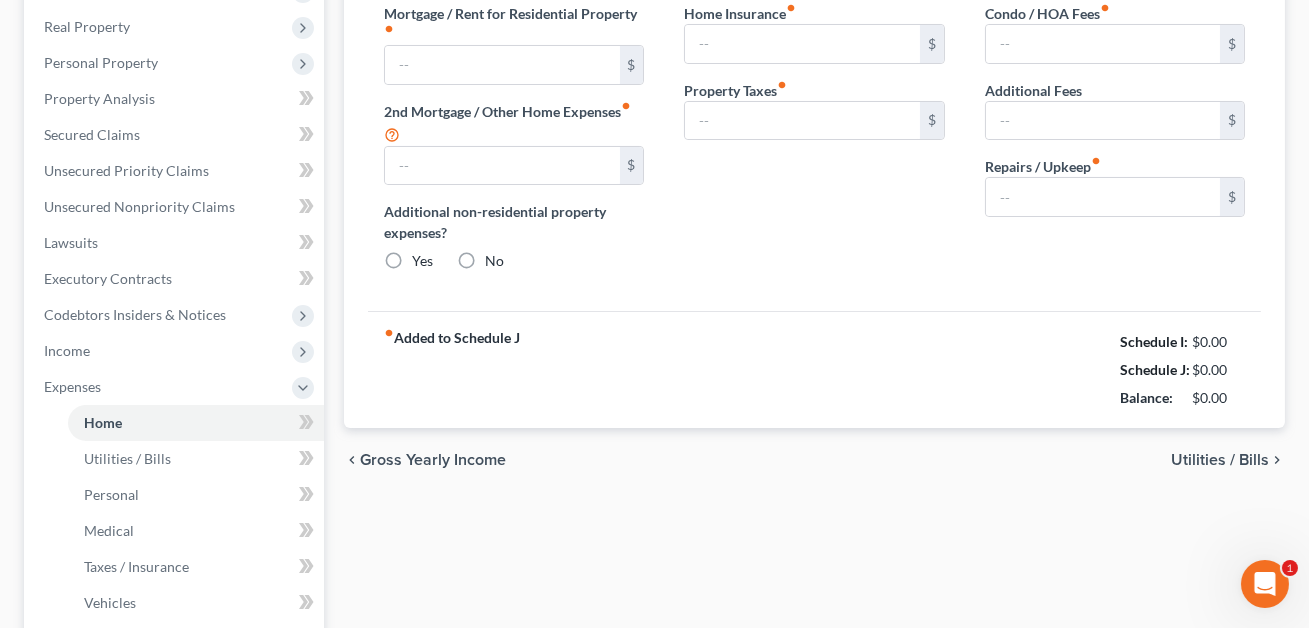 type on "0.00" 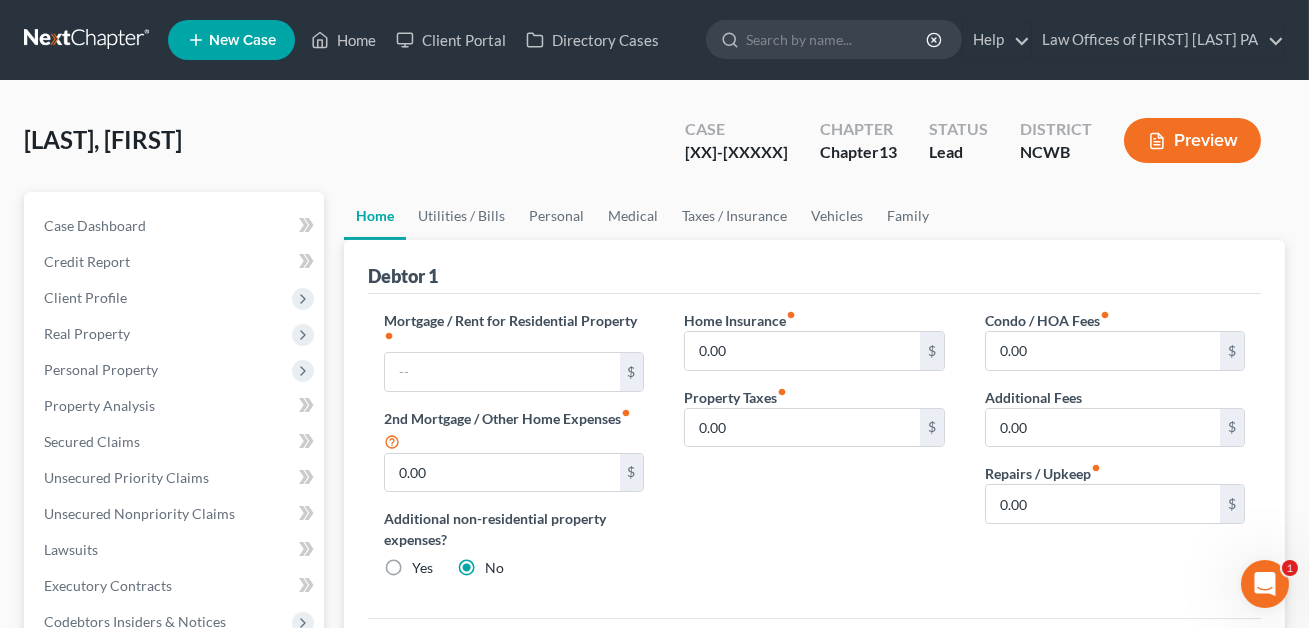 scroll, scrollTop: 0, scrollLeft: 0, axis: both 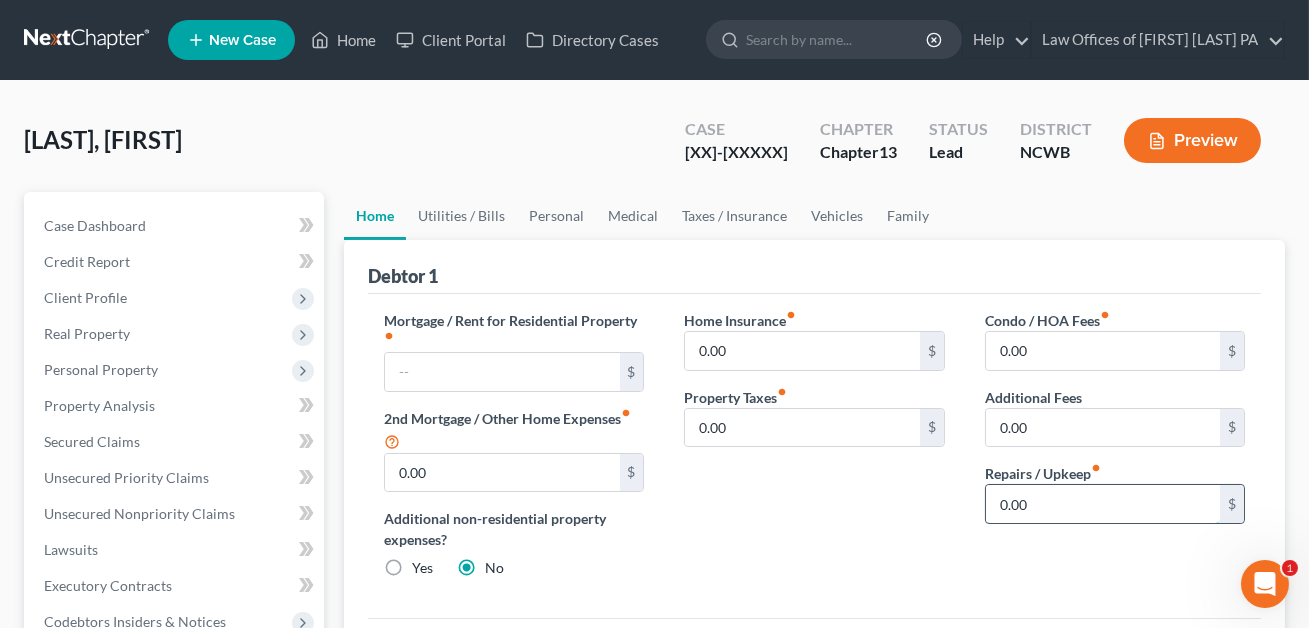 click on "0.00" at bounding box center (1103, 504) 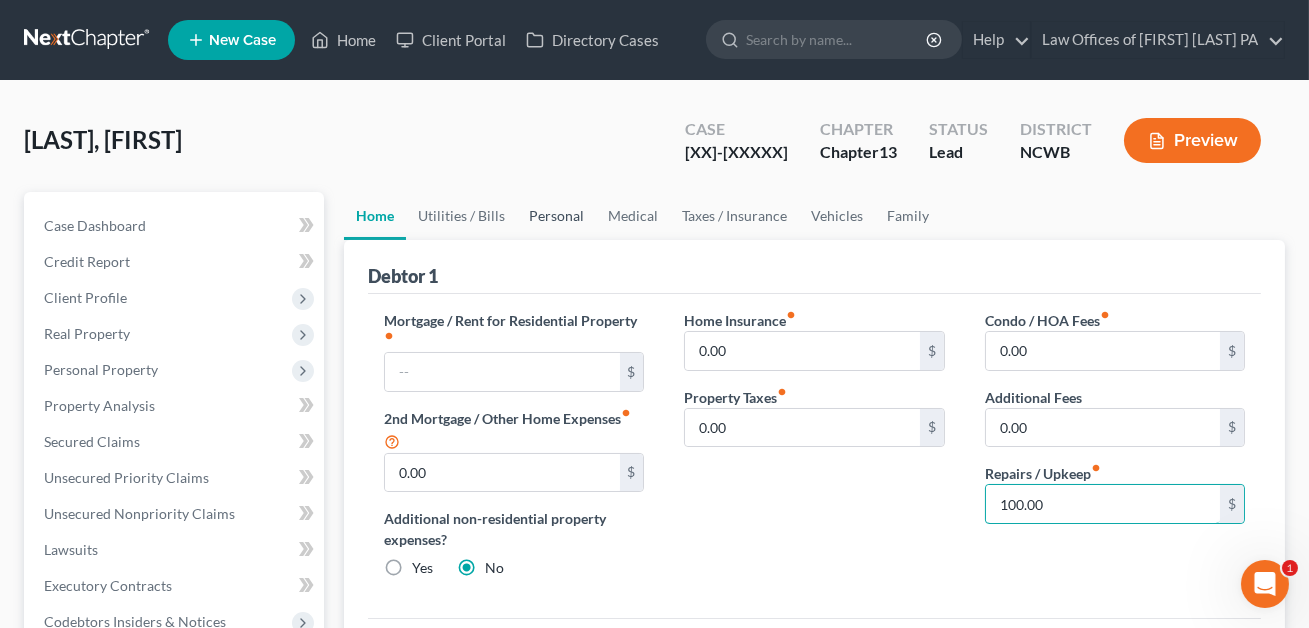 type on "100.00" 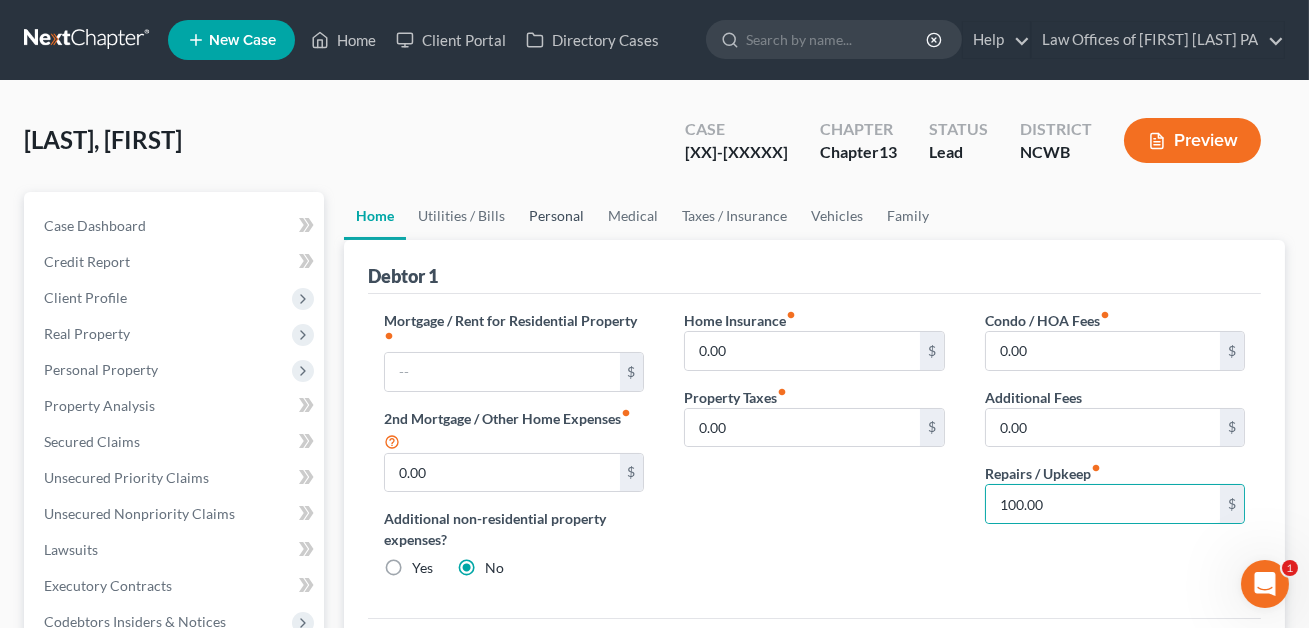 click on "Personal" at bounding box center (556, 216) 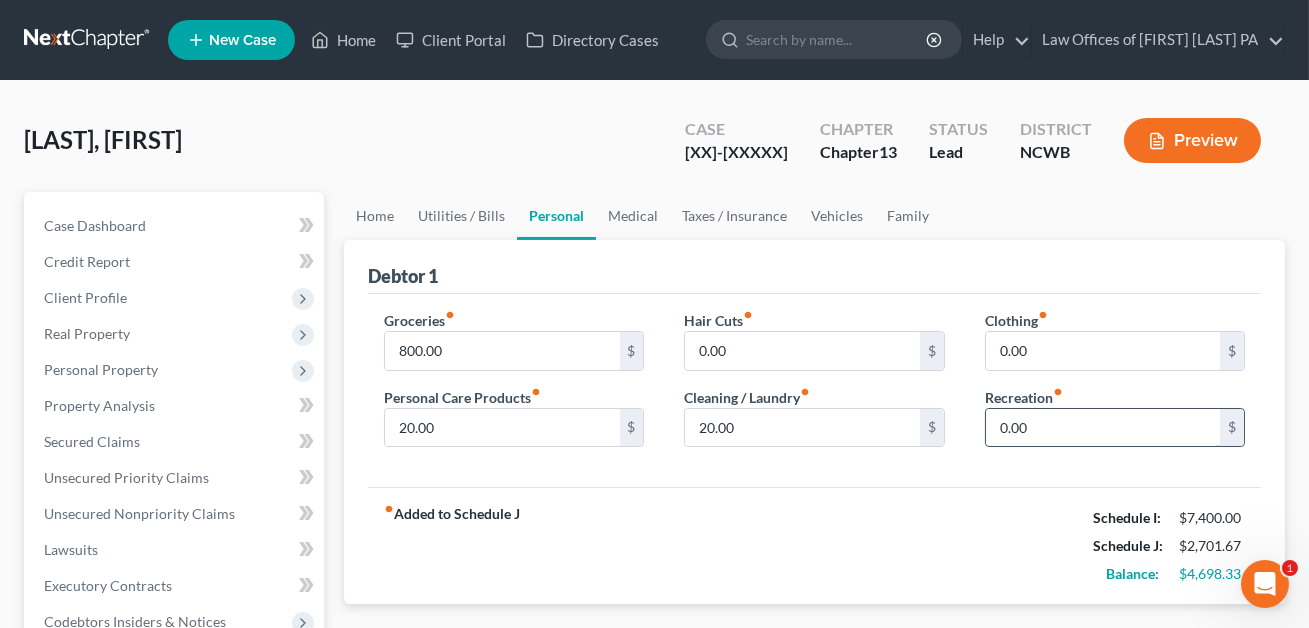 click on "0.00" at bounding box center [1103, 428] 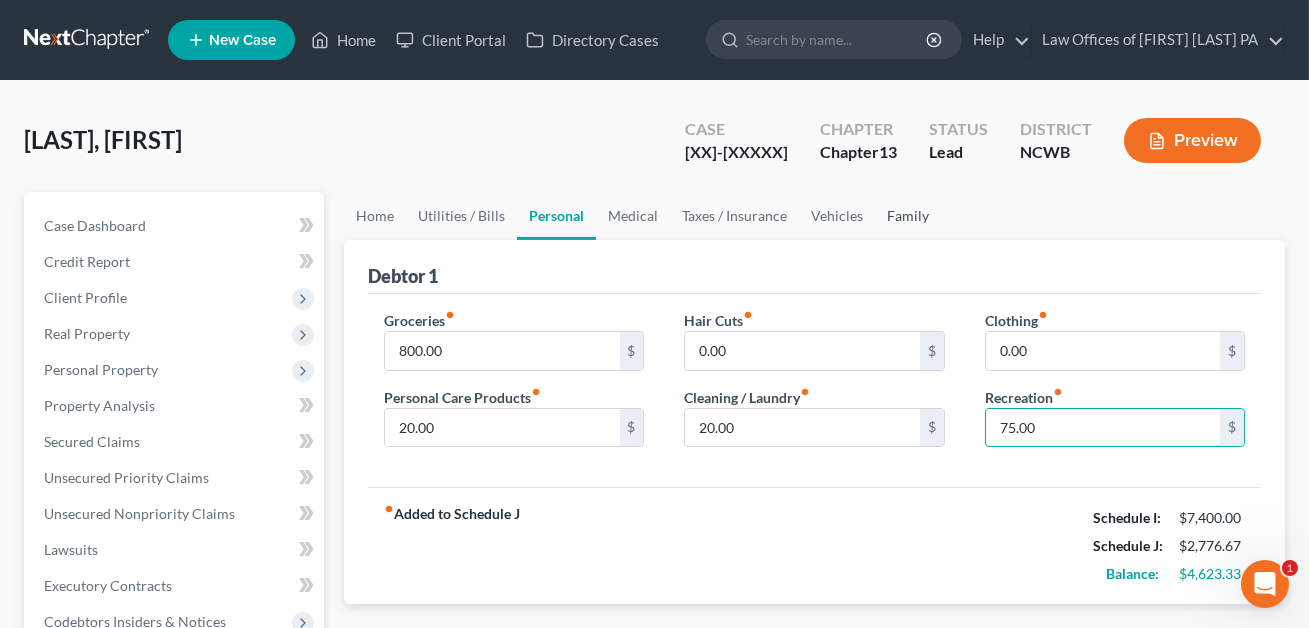 type on "75.00" 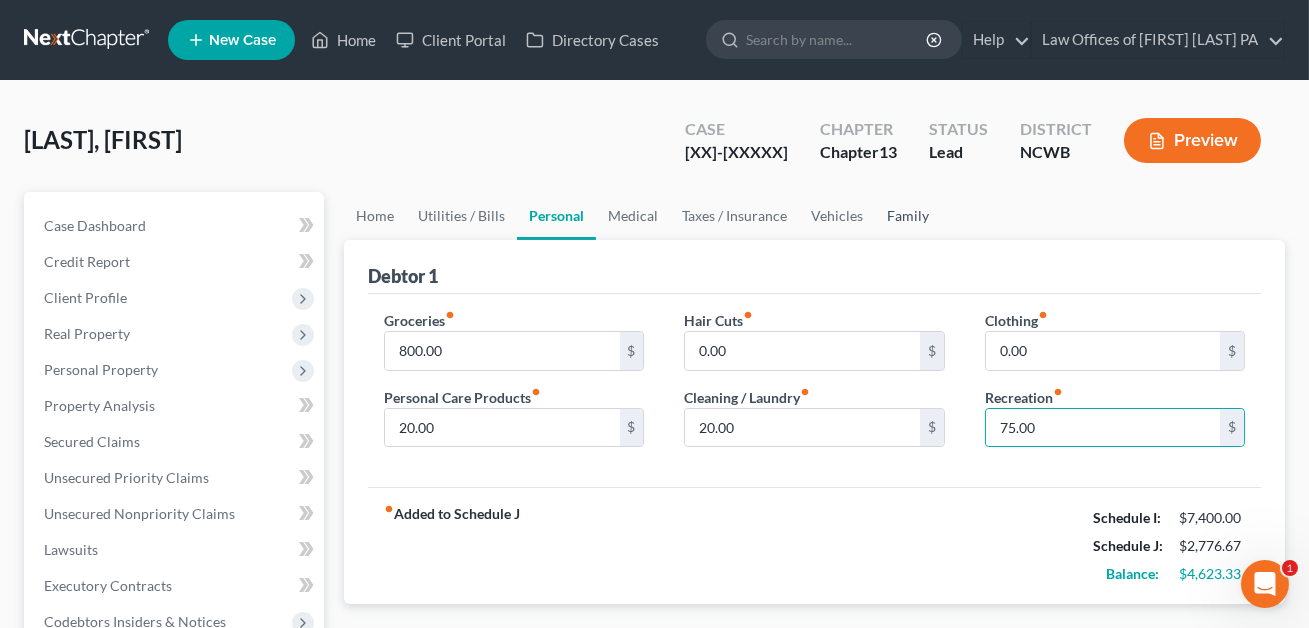 click on "Family" at bounding box center [908, 216] 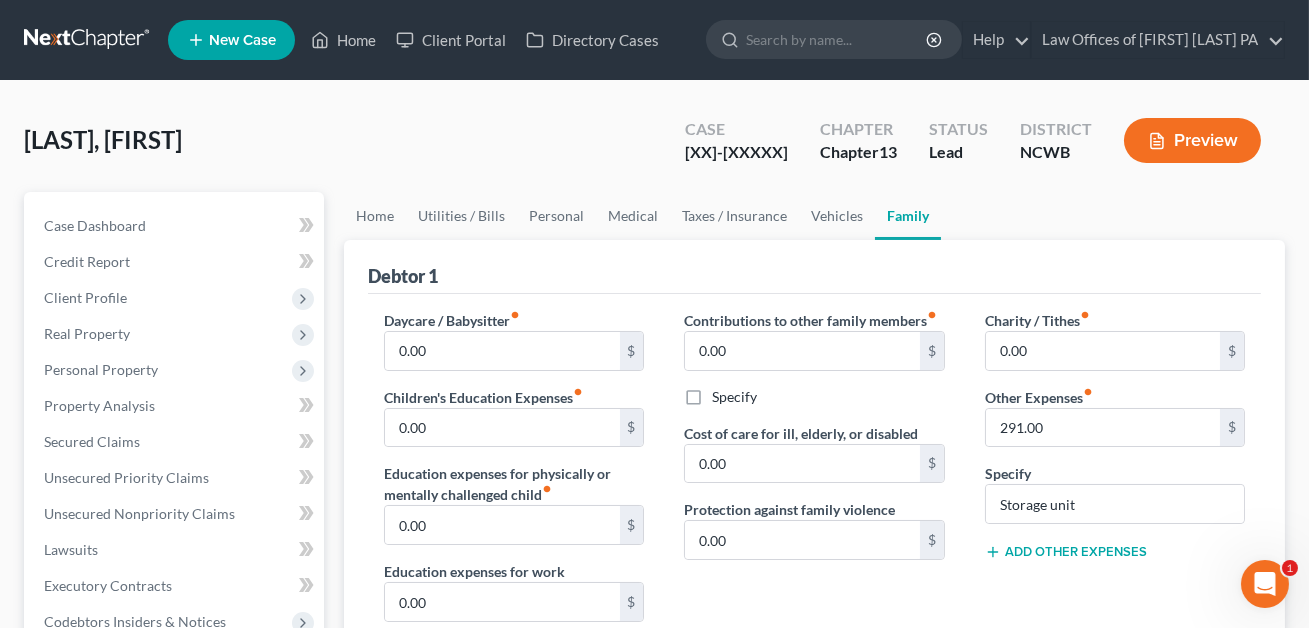 click on "Add Other Expenses" at bounding box center [1066, 552] 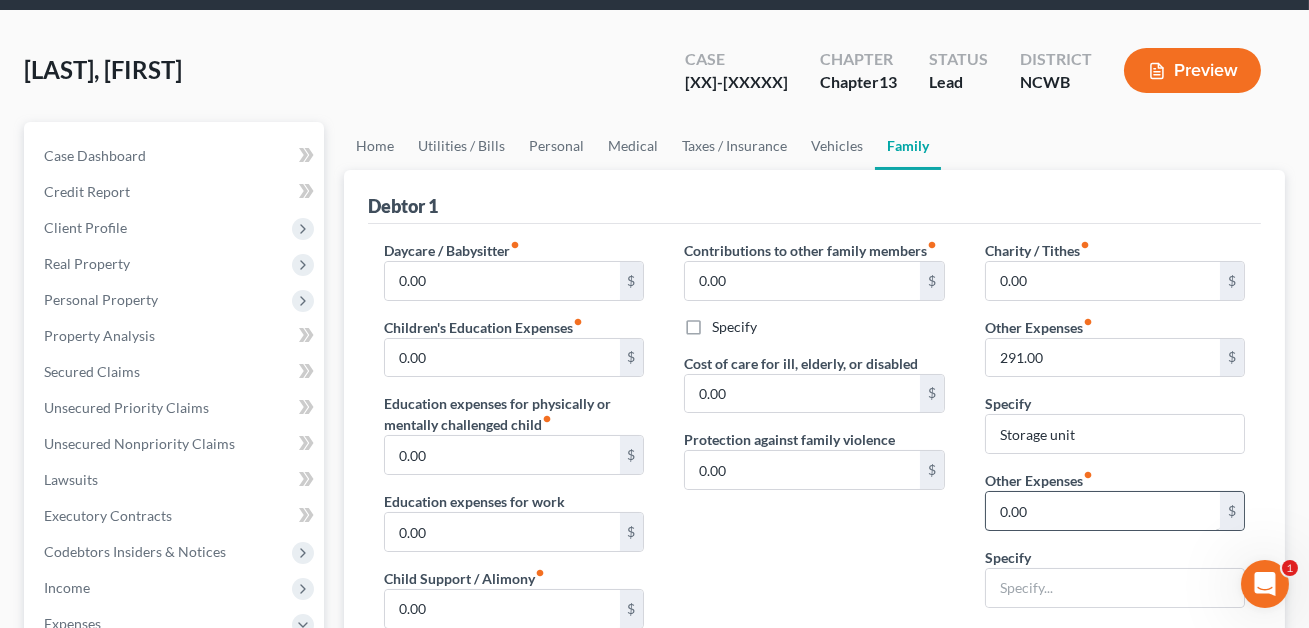 scroll, scrollTop: 76, scrollLeft: 0, axis: vertical 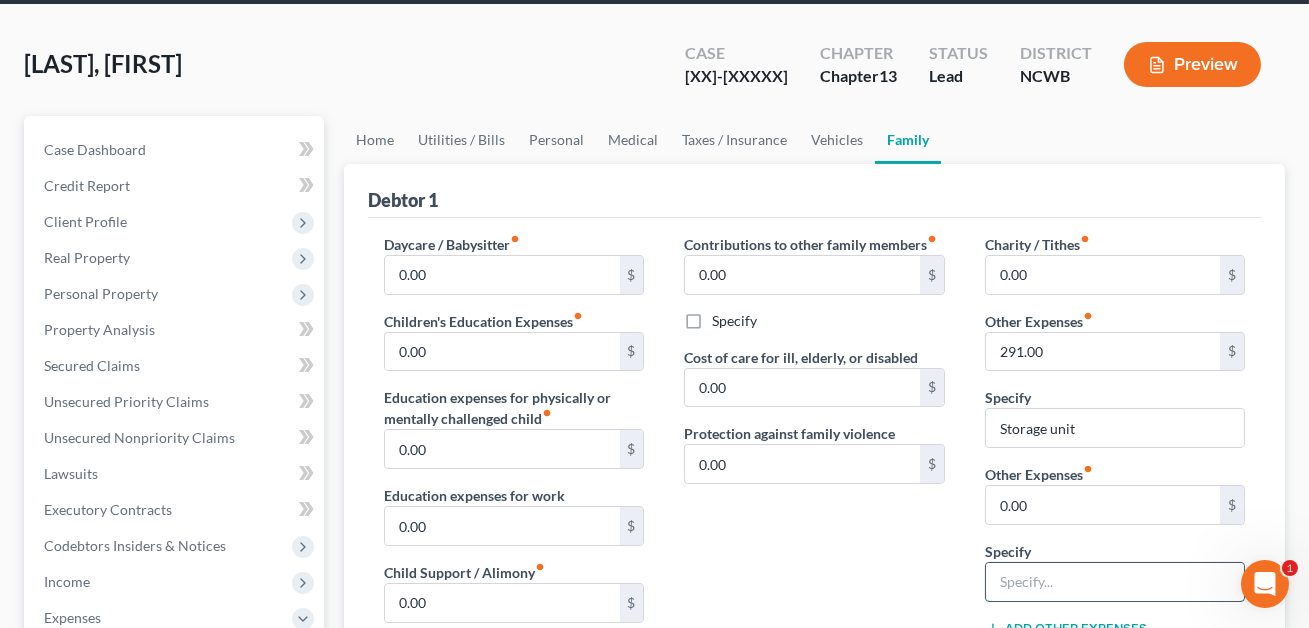 click at bounding box center [1115, 582] 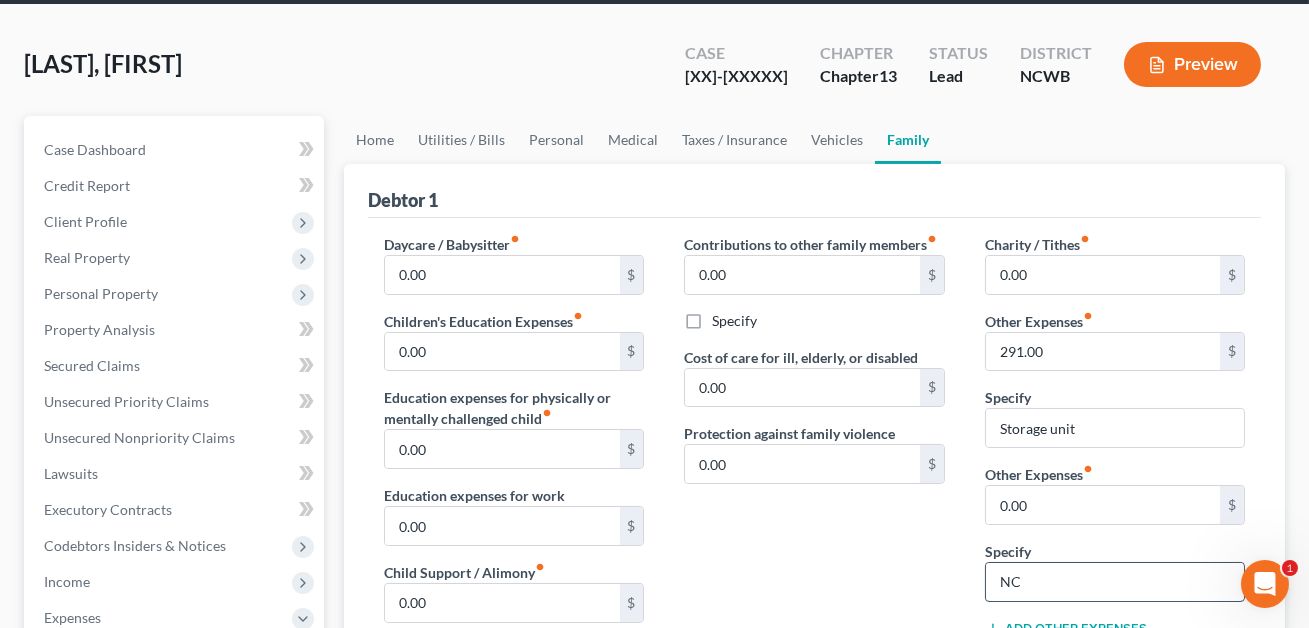 type on "N" 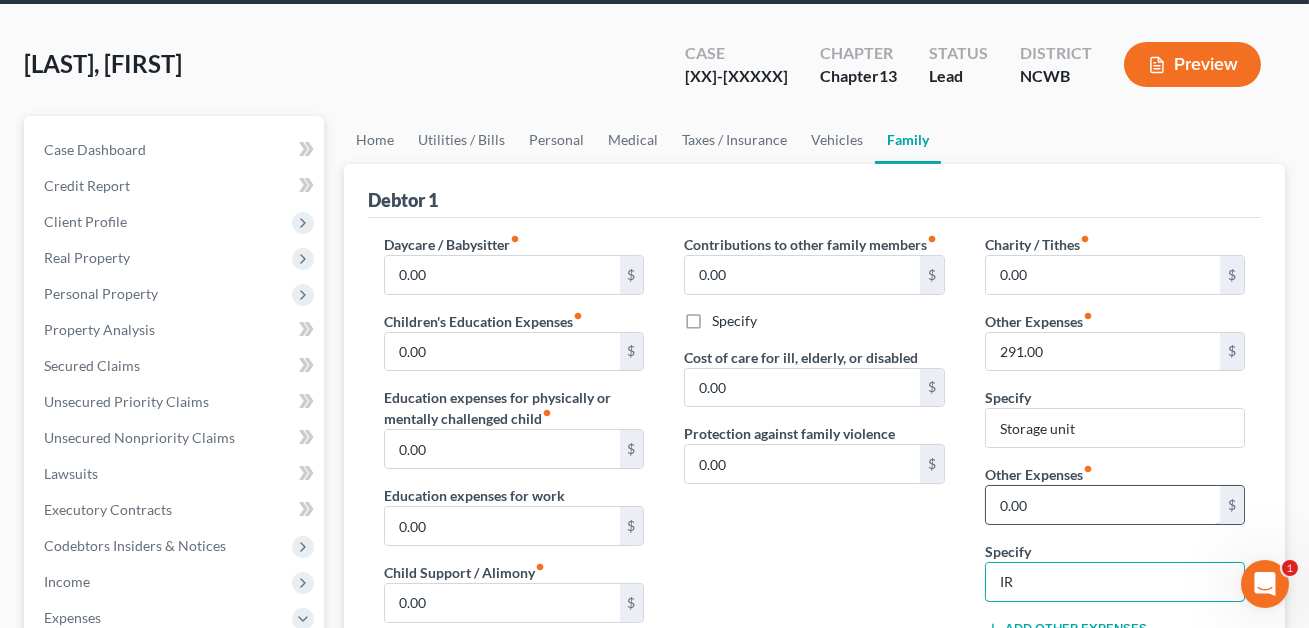 type on "IRS/DOR on self employment" 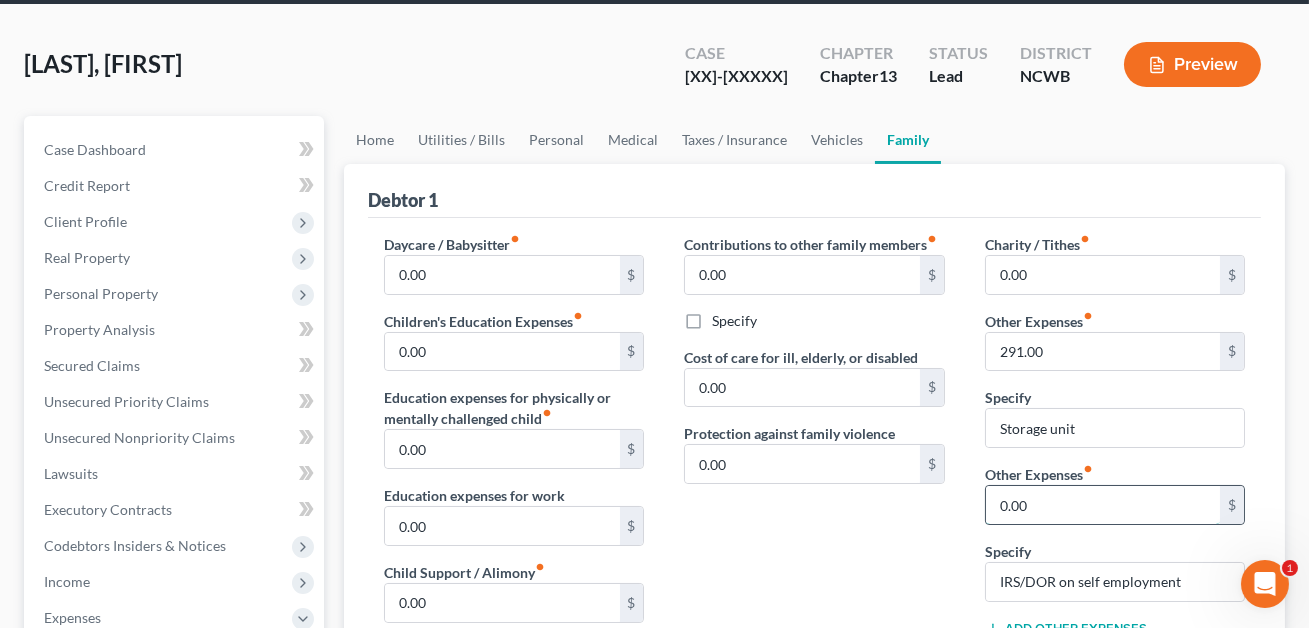 click on "0.00" at bounding box center [1103, 505] 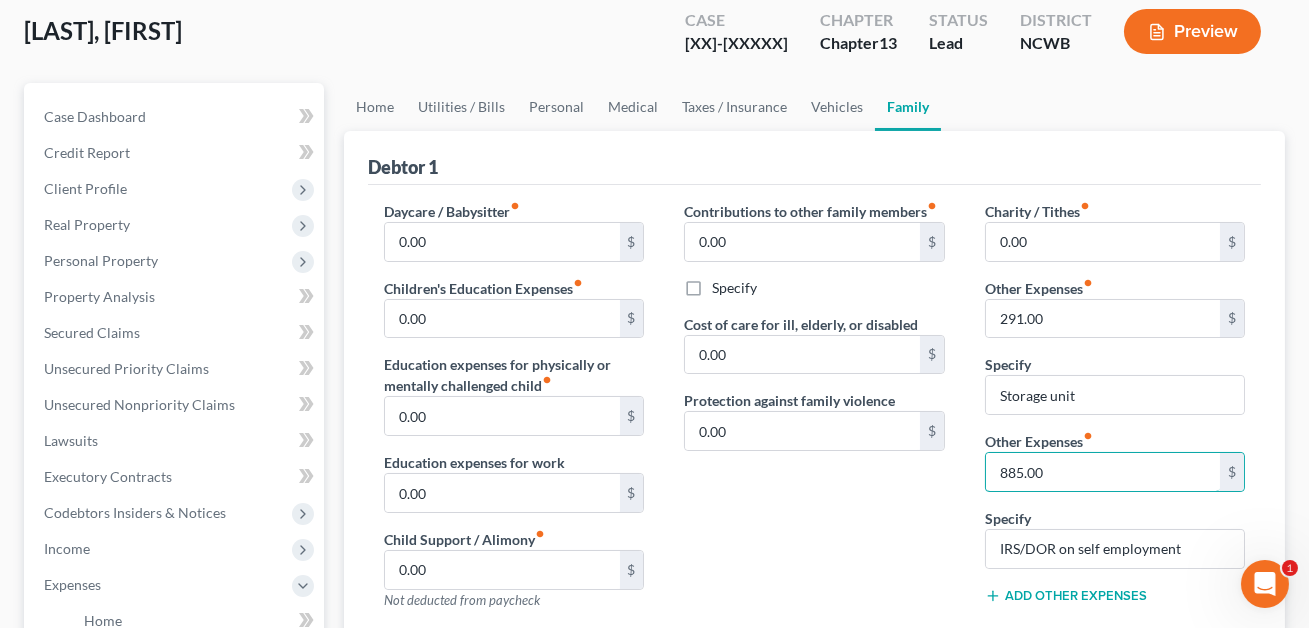 scroll, scrollTop: 0, scrollLeft: 0, axis: both 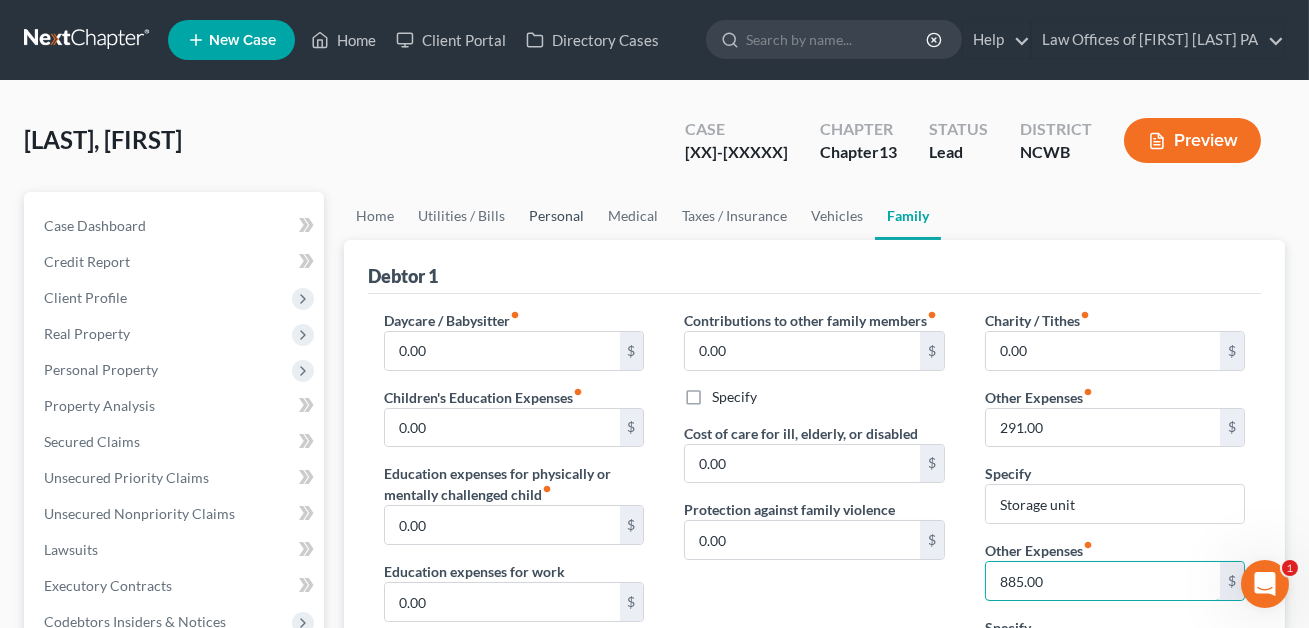 type on "885.00" 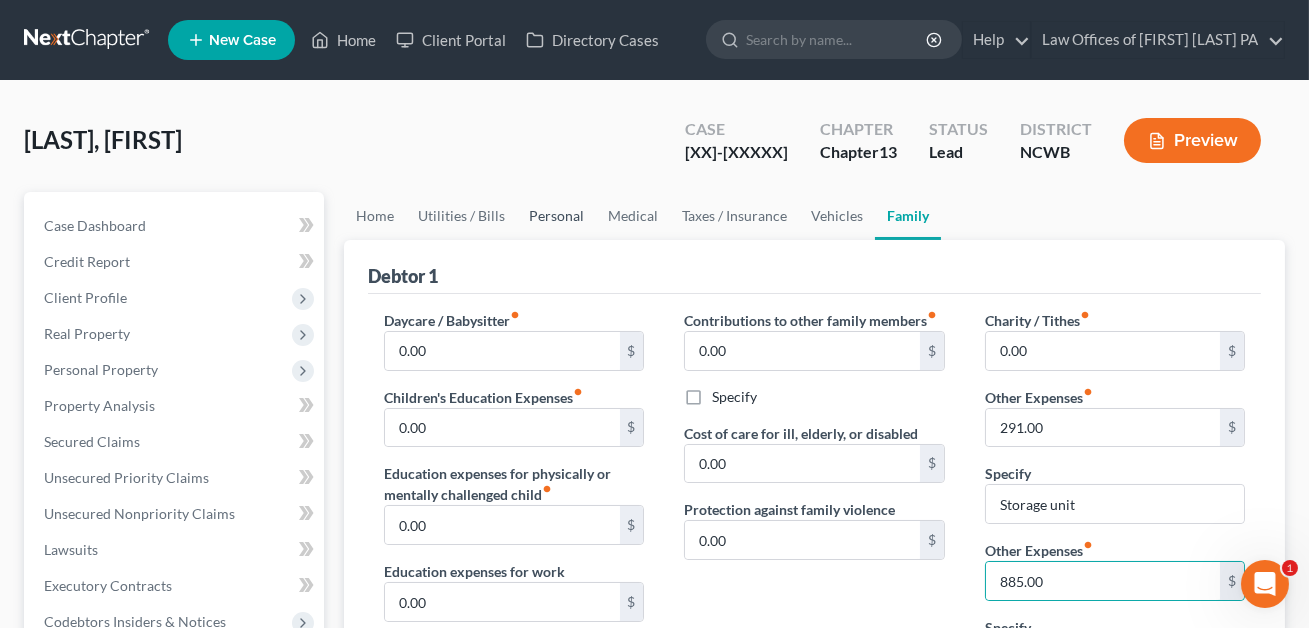 click on "Personal" at bounding box center [556, 216] 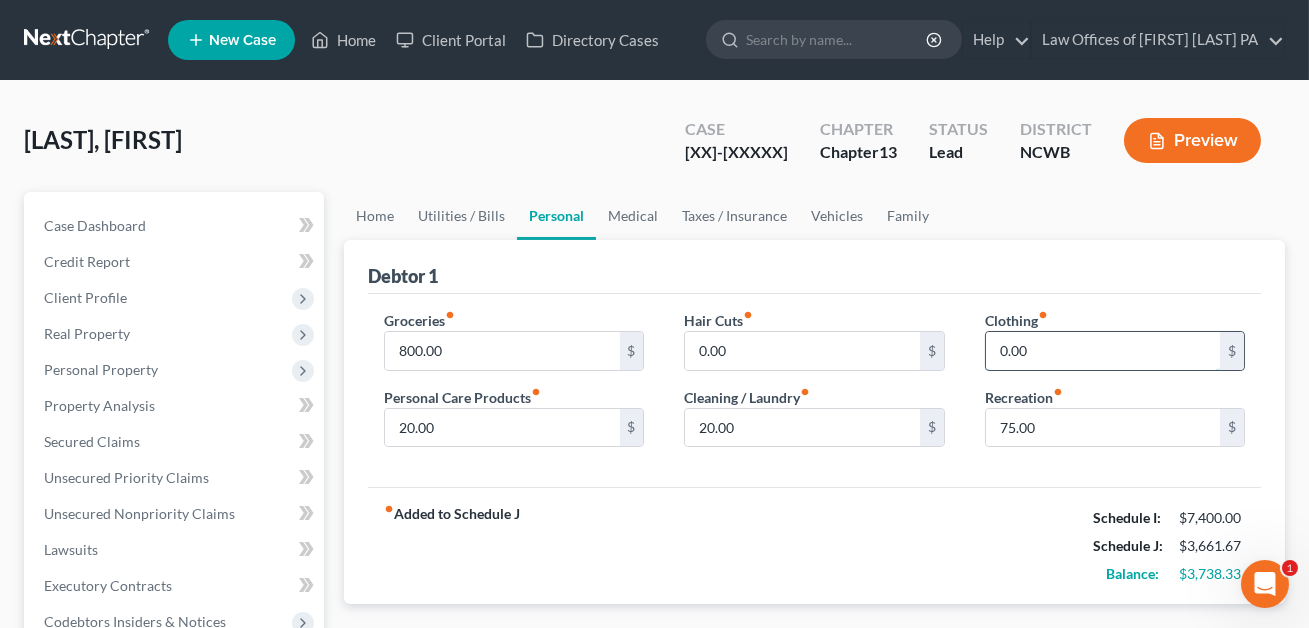 click on "0.00" at bounding box center (1103, 351) 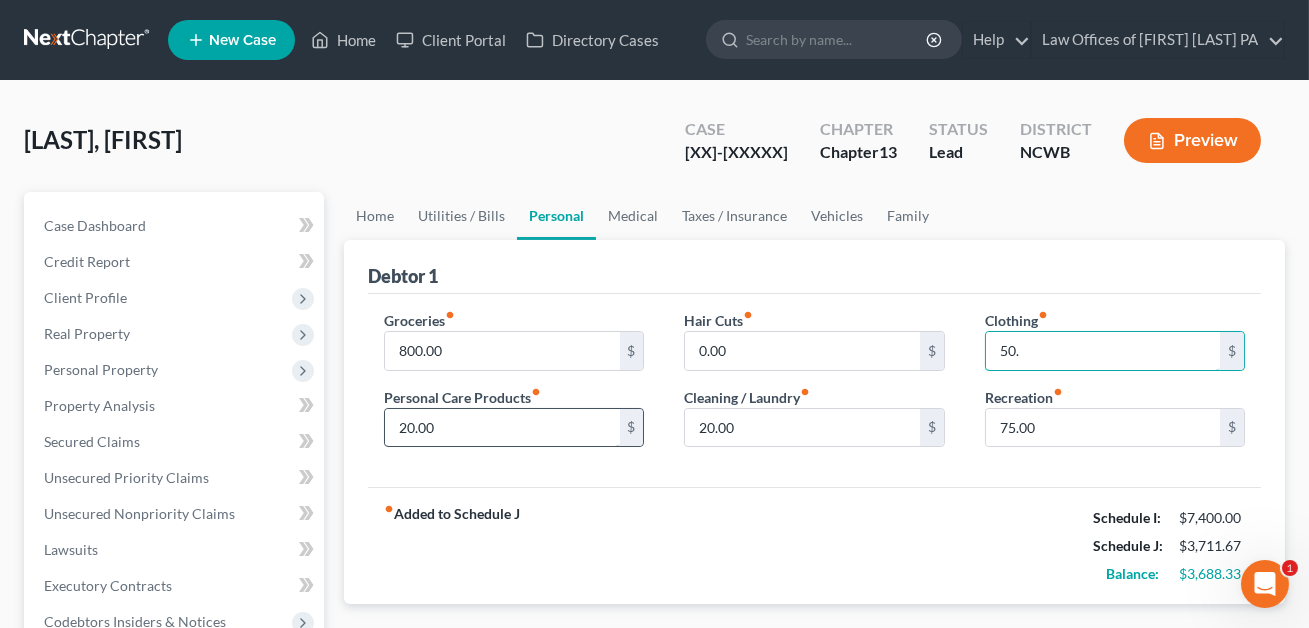 type on "50." 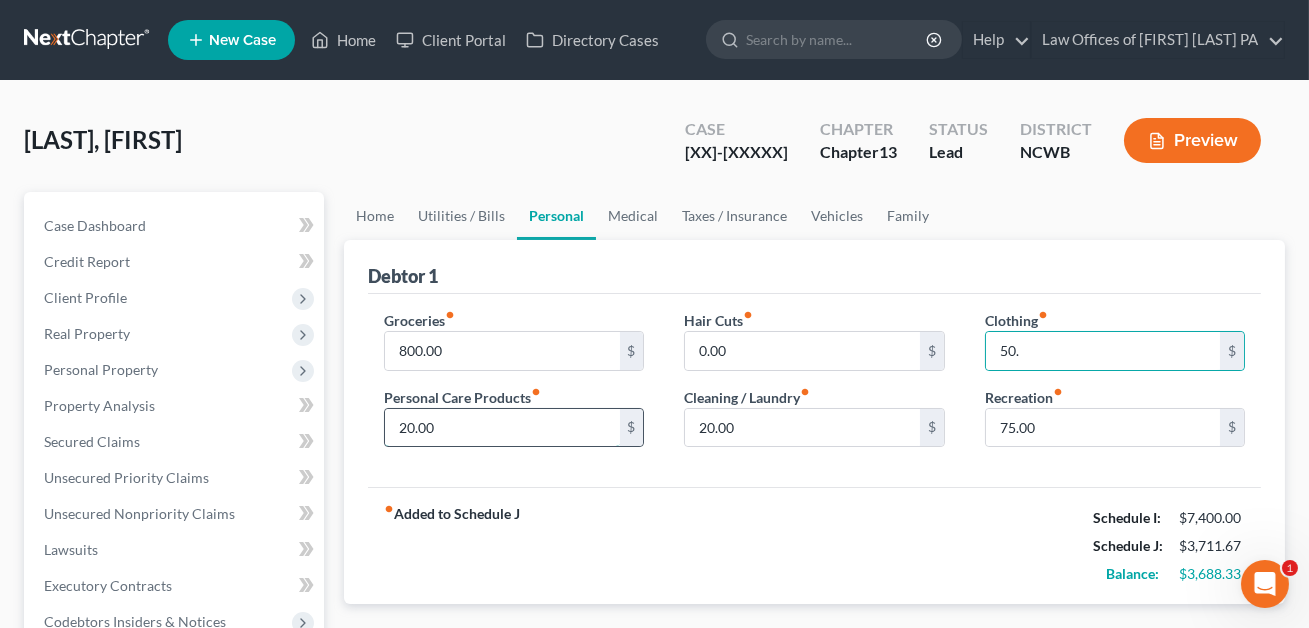 click on "20.00" at bounding box center [502, 428] 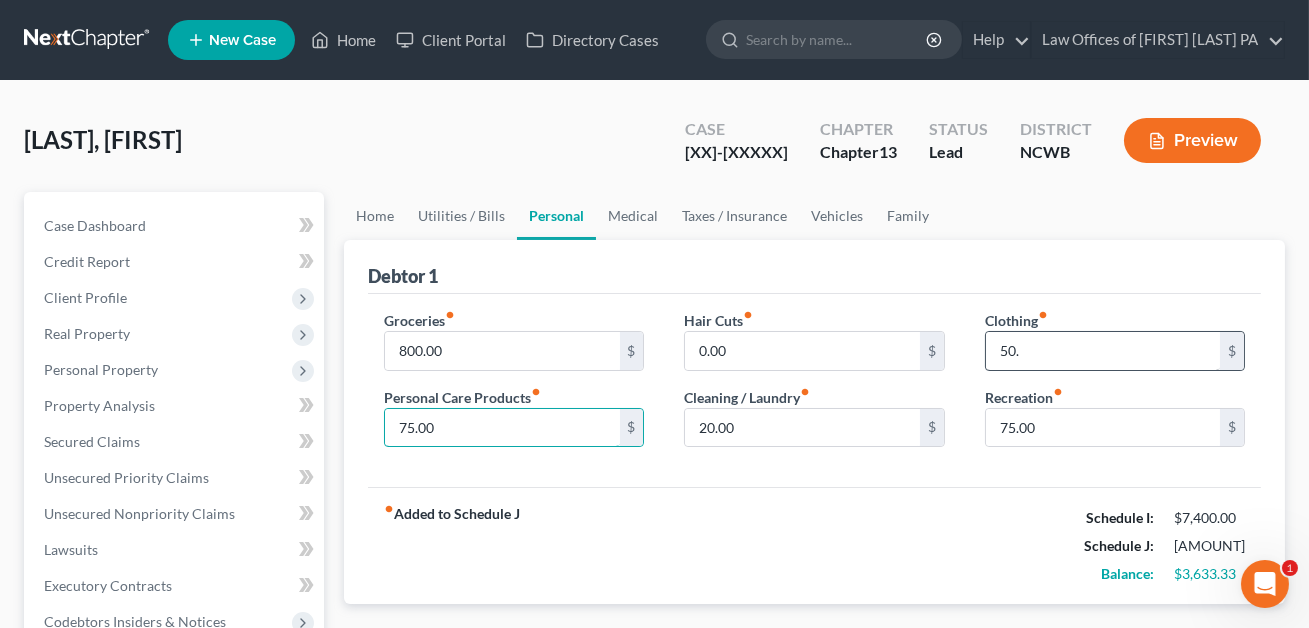 type on "75.00" 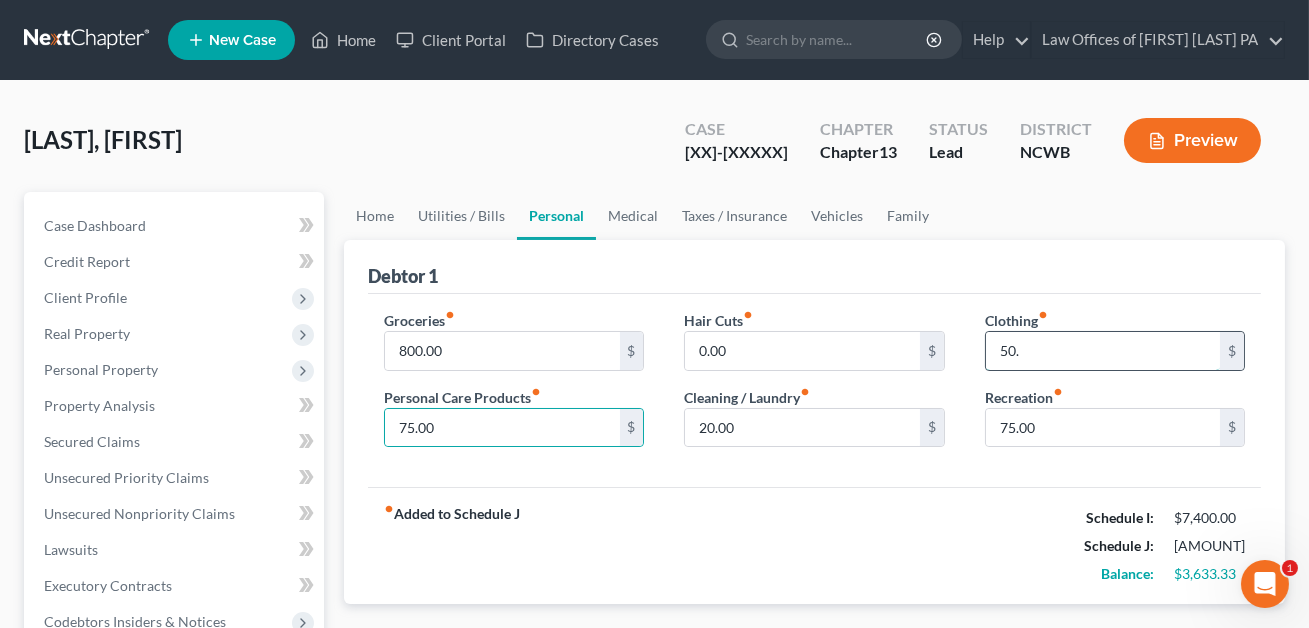 click on "50." at bounding box center [1103, 351] 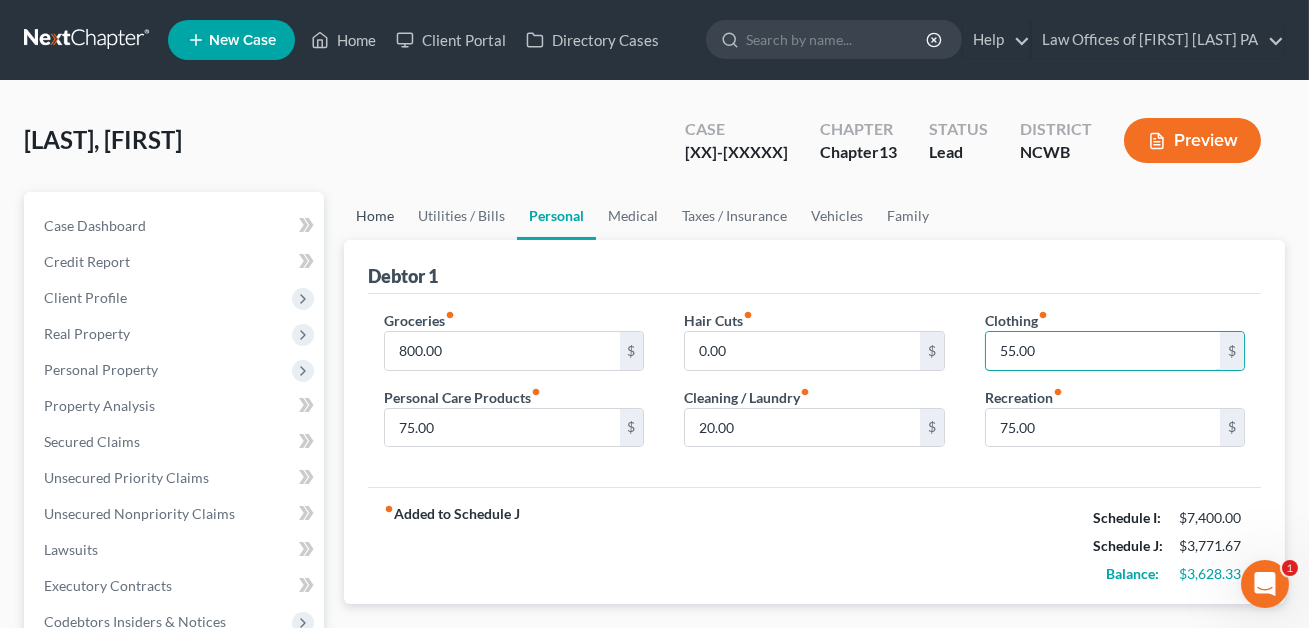 type on "55.00" 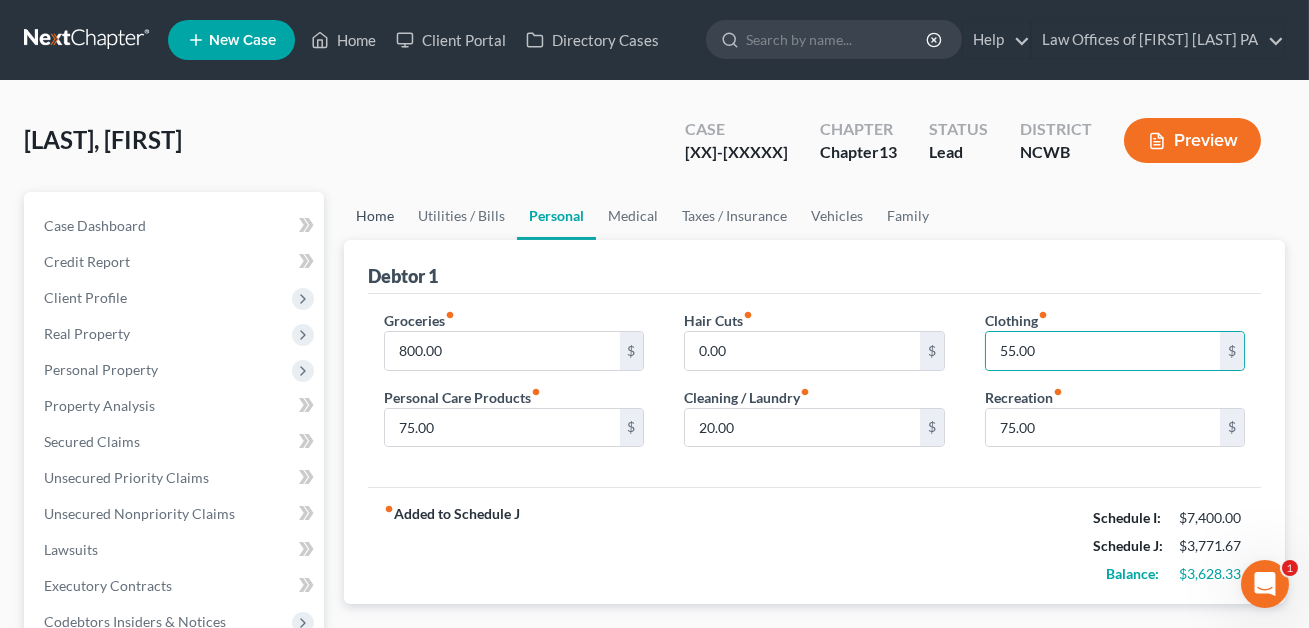 click on "Home" at bounding box center (375, 216) 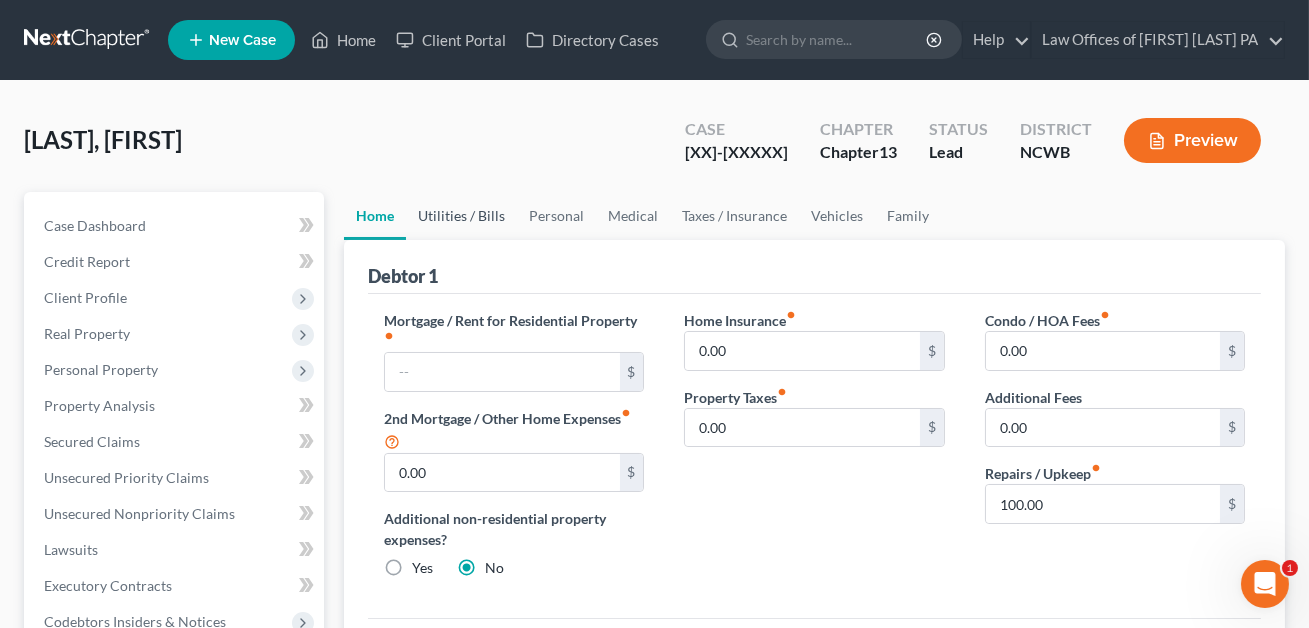 click on "Utilities / Bills" at bounding box center [461, 216] 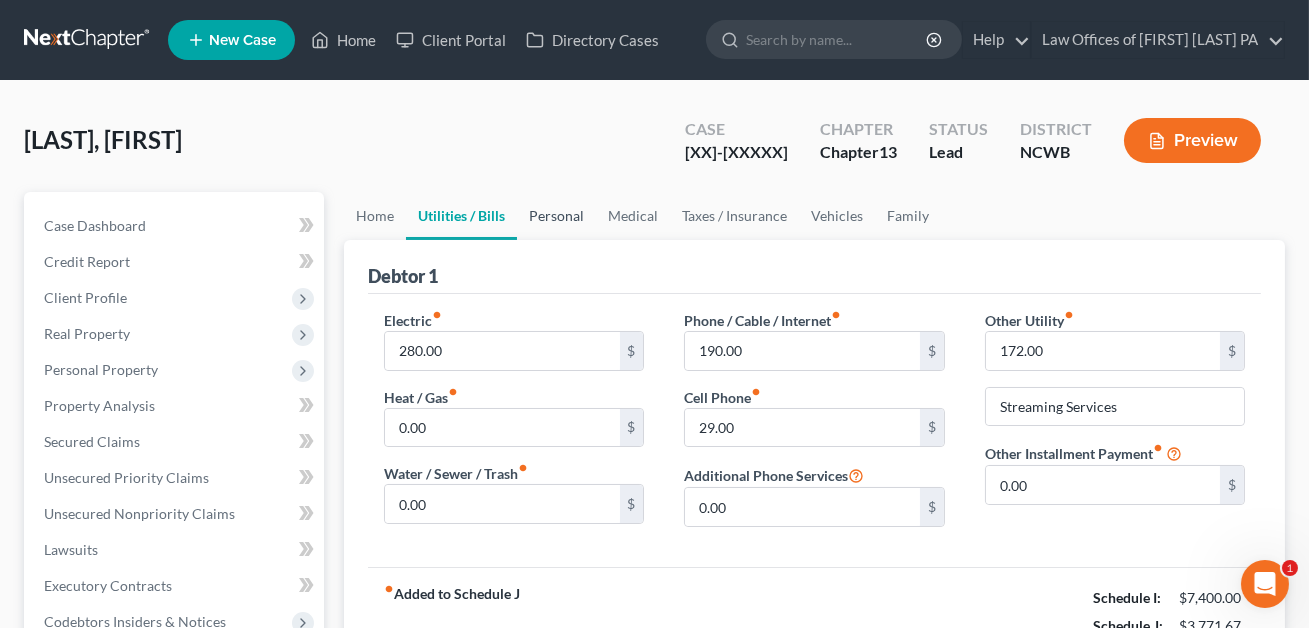 click on "Personal" at bounding box center (556, 216) 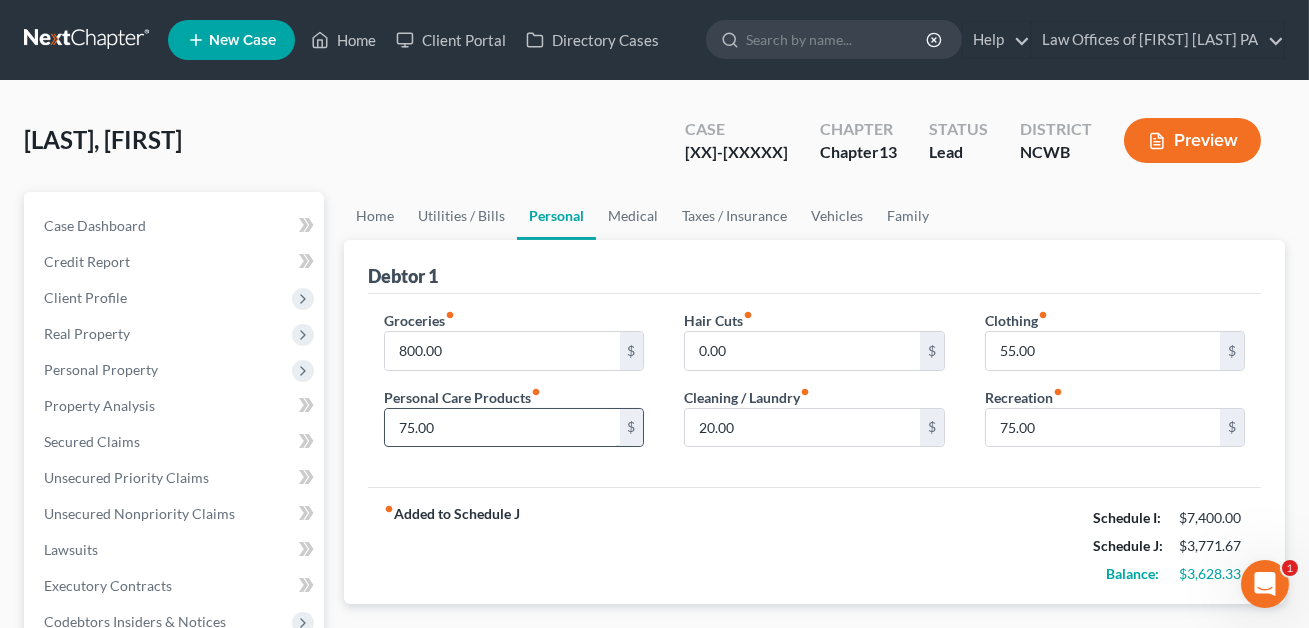 click on "75.00" at bounding box center (502, 428) 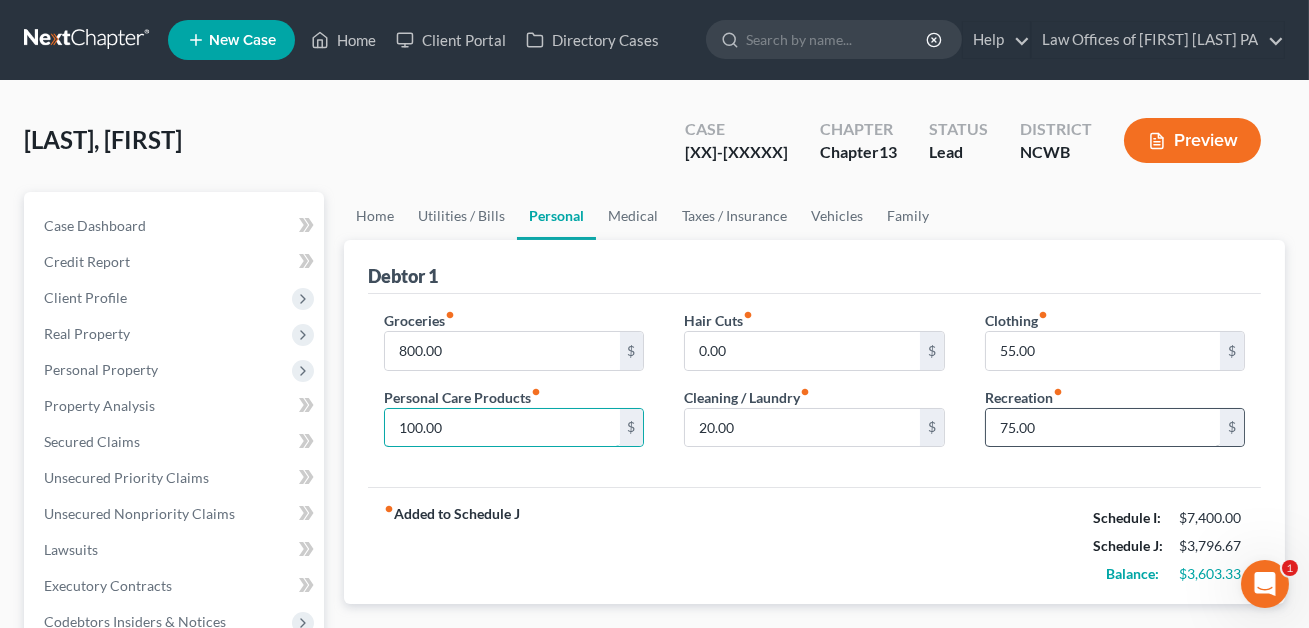 type on "100.00" 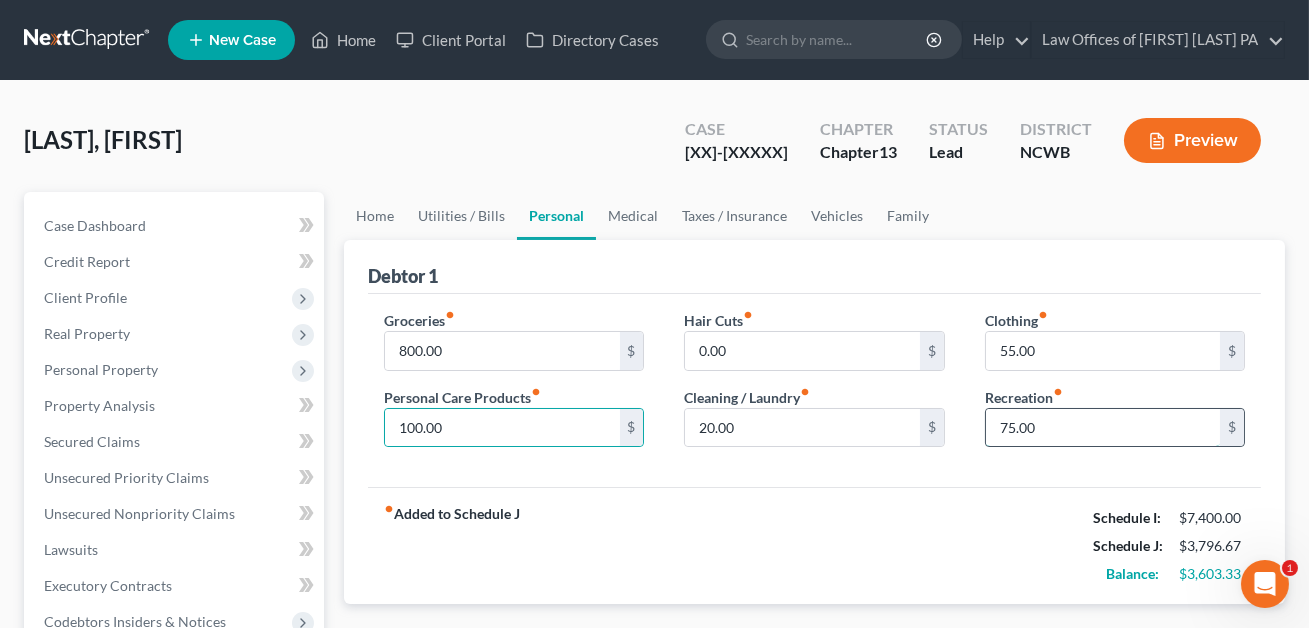 click on "75.00" at bounding box center [1103, 428] 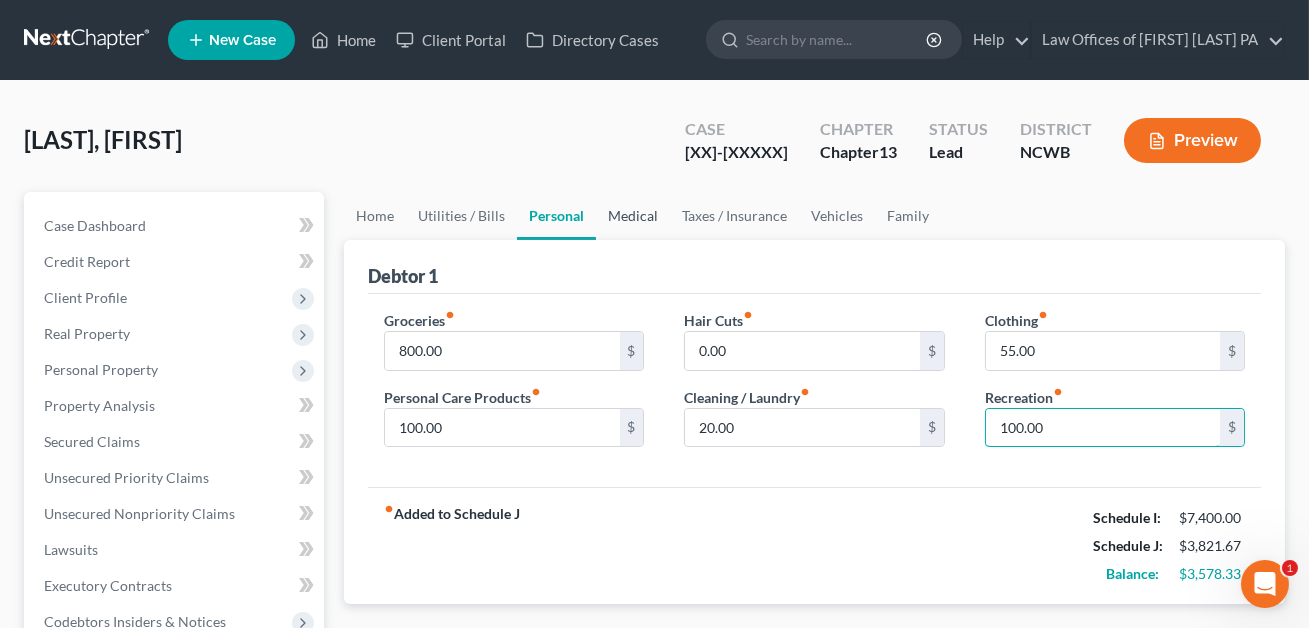 type on "100.00" 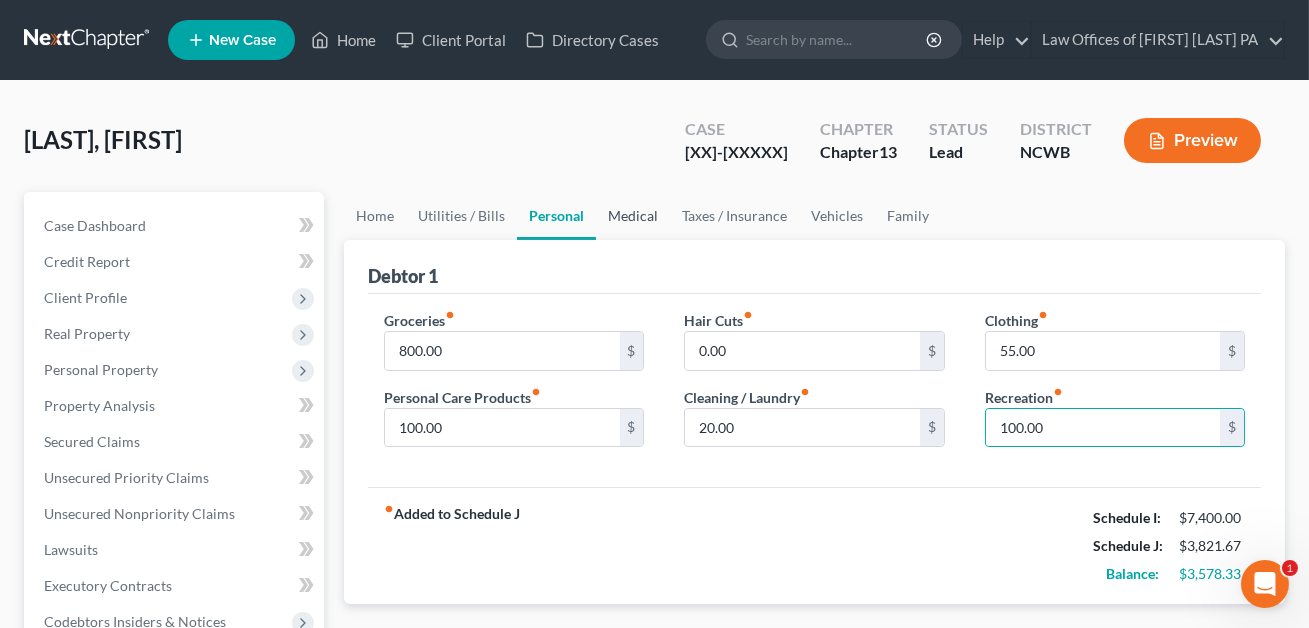 click on "Medical" at bounding box center [633, 216] 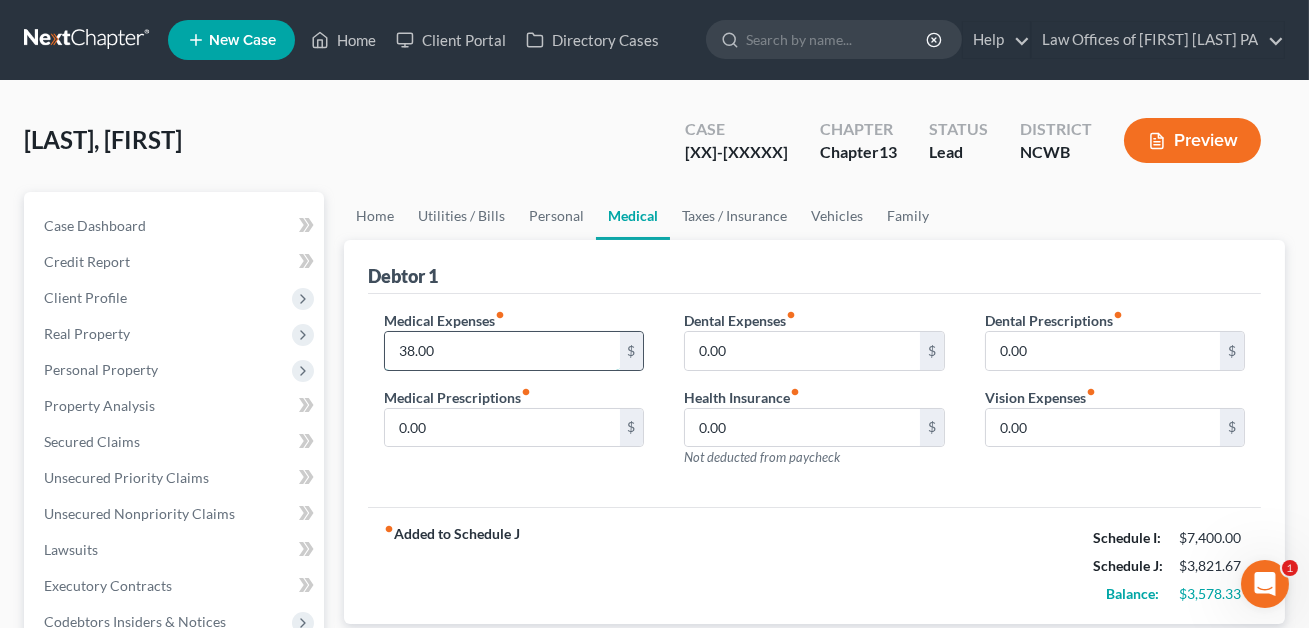 click on "38.00" at bounding box center (502, 351) 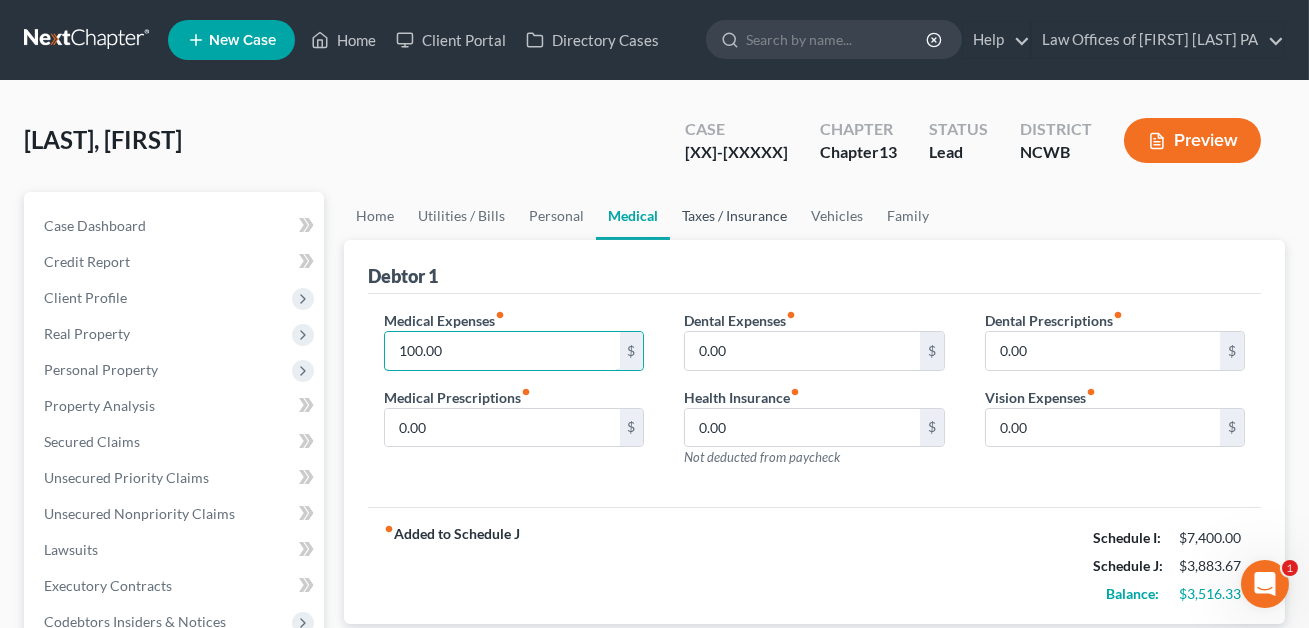 type on "100.00" 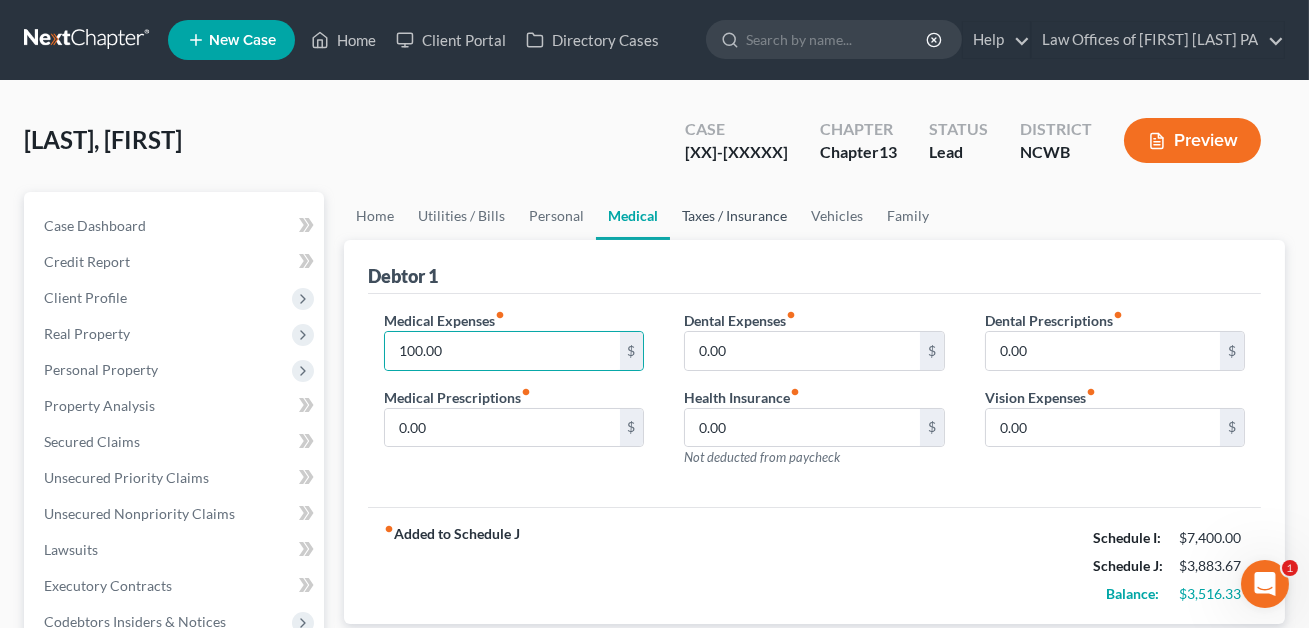 click on "Taxes / Insurance" at bounding box center [734, 216] 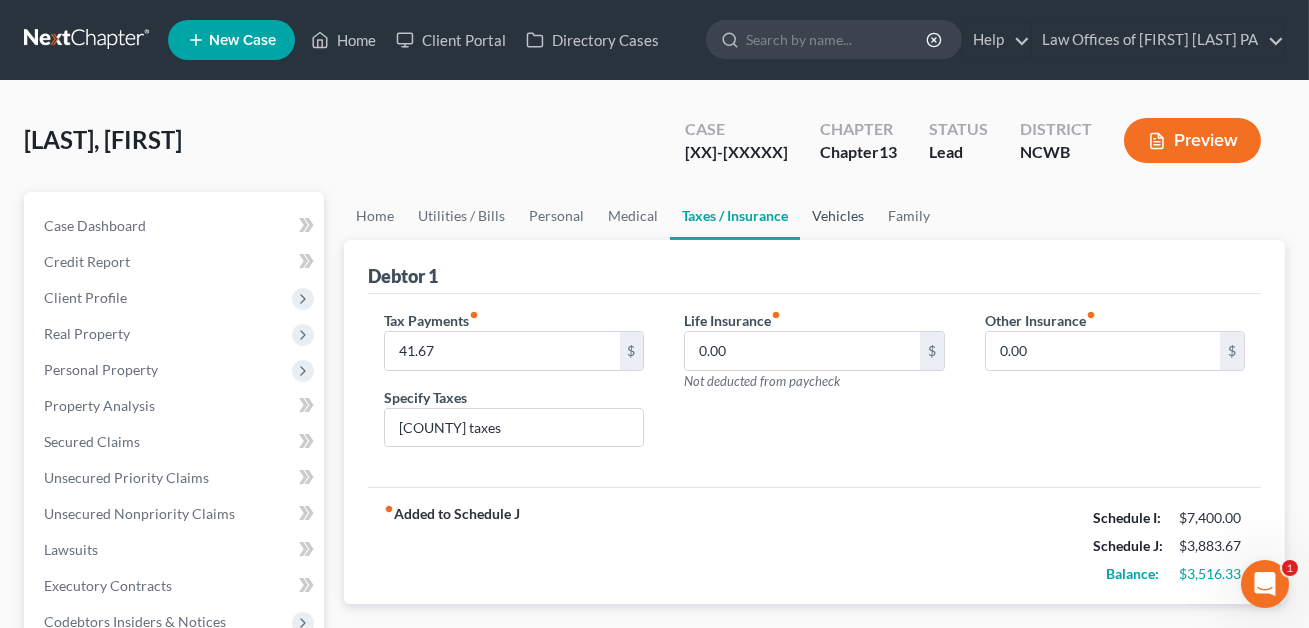 click on "Vehicles" at bounding box center [838, 216] 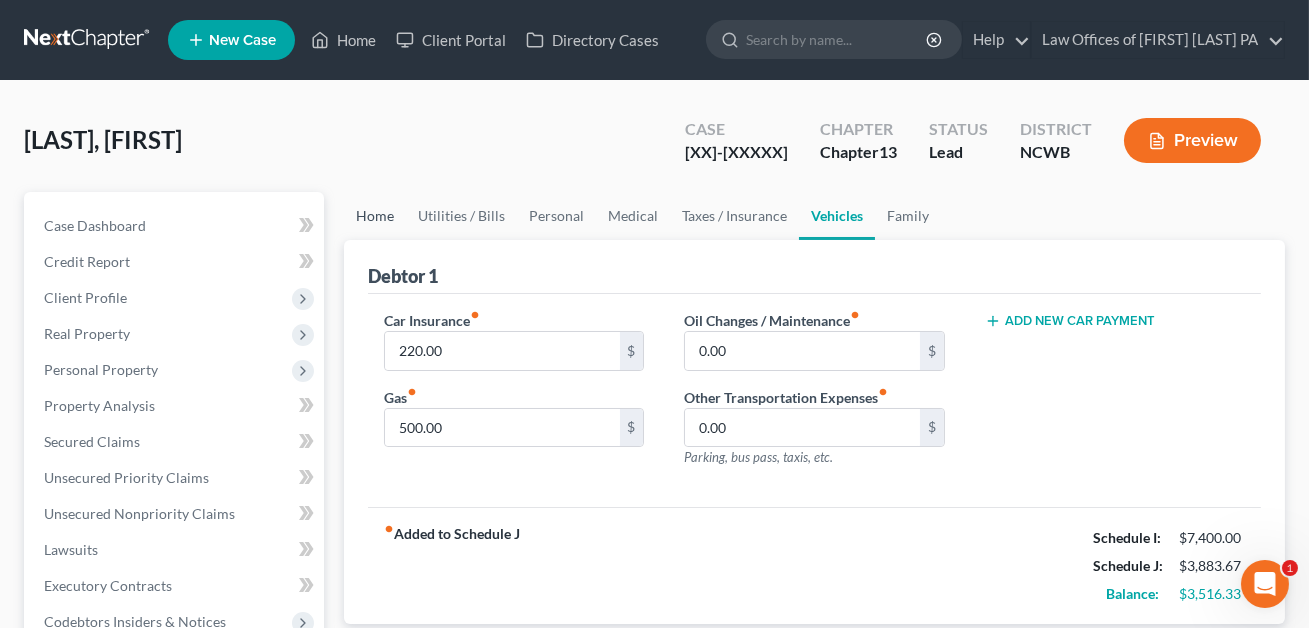 click on "Home" at bounding box center [375, 216] 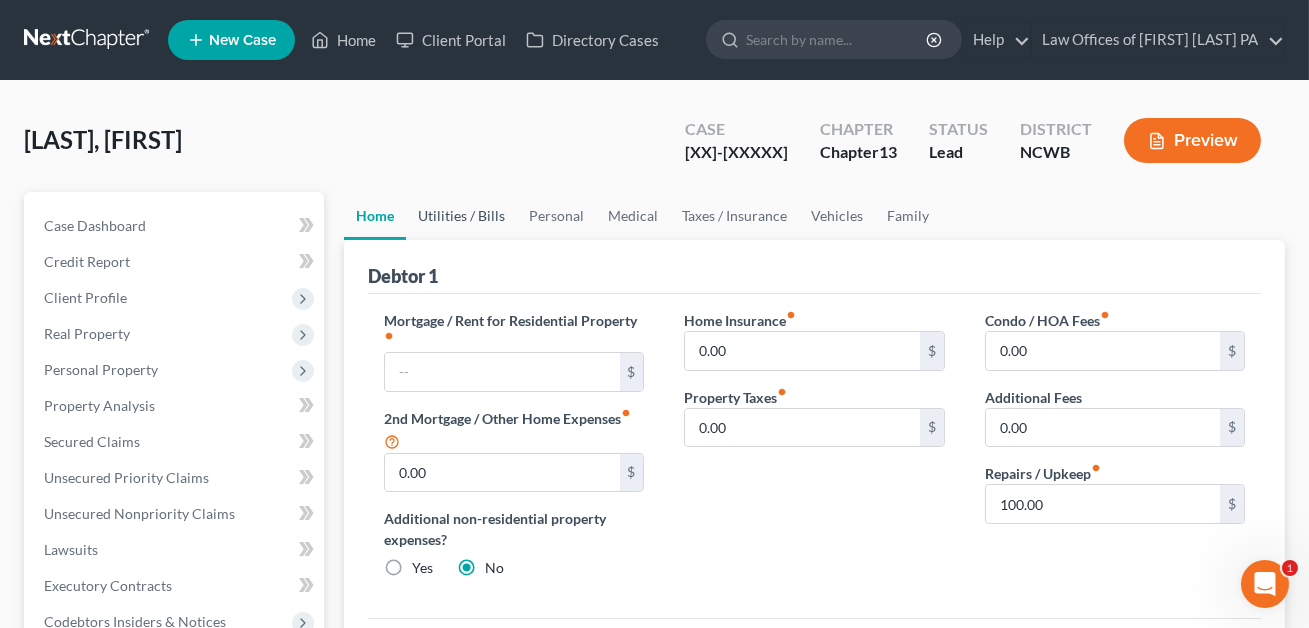 click on "Utilities / Bills" at bounding box center (461, 216) 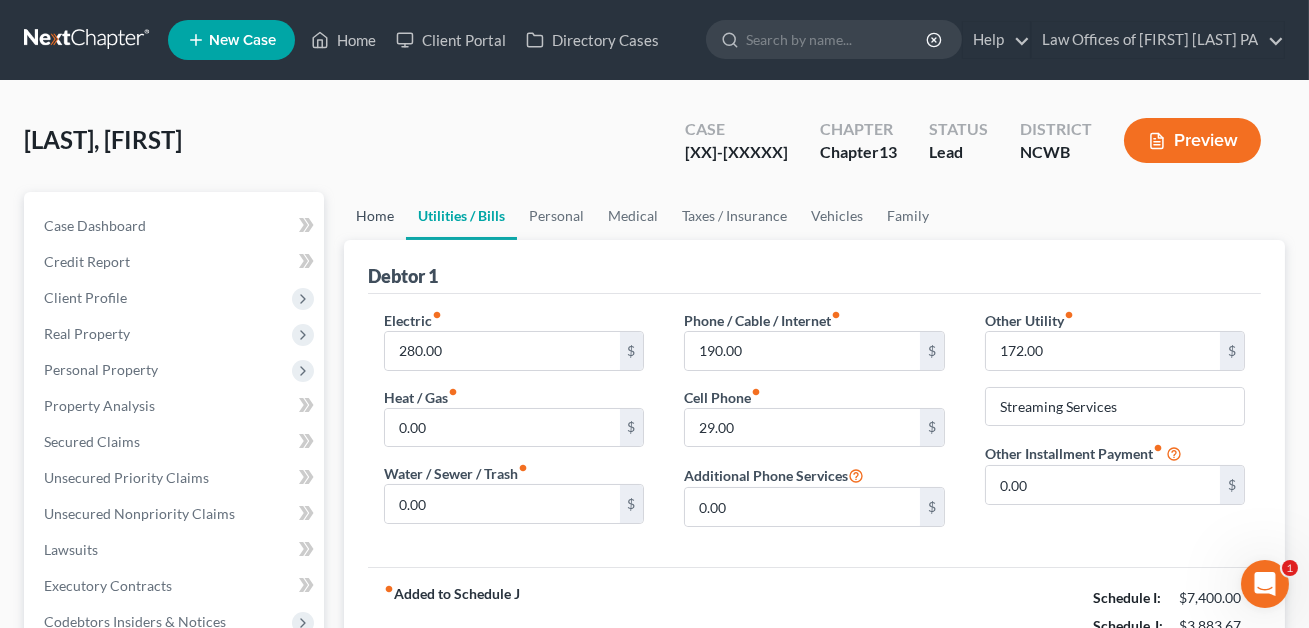 click on "Home" at bounding box center [375, 216] 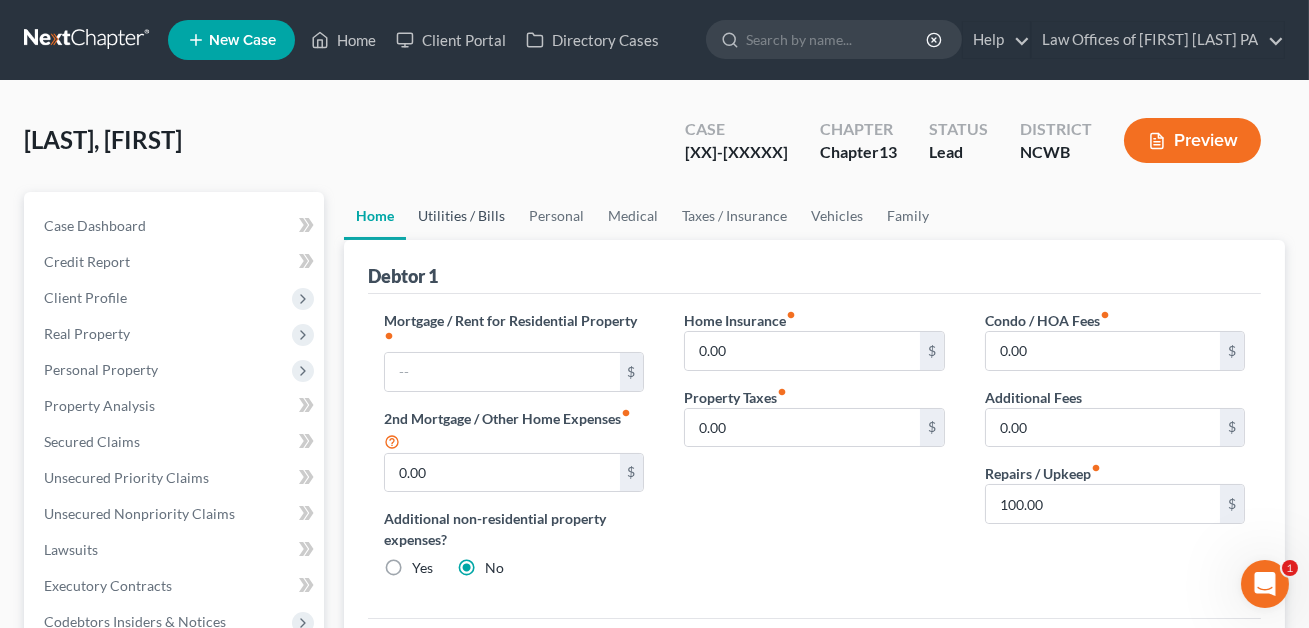 click on "Utilities / Bills" at bounding box center (461, 216) 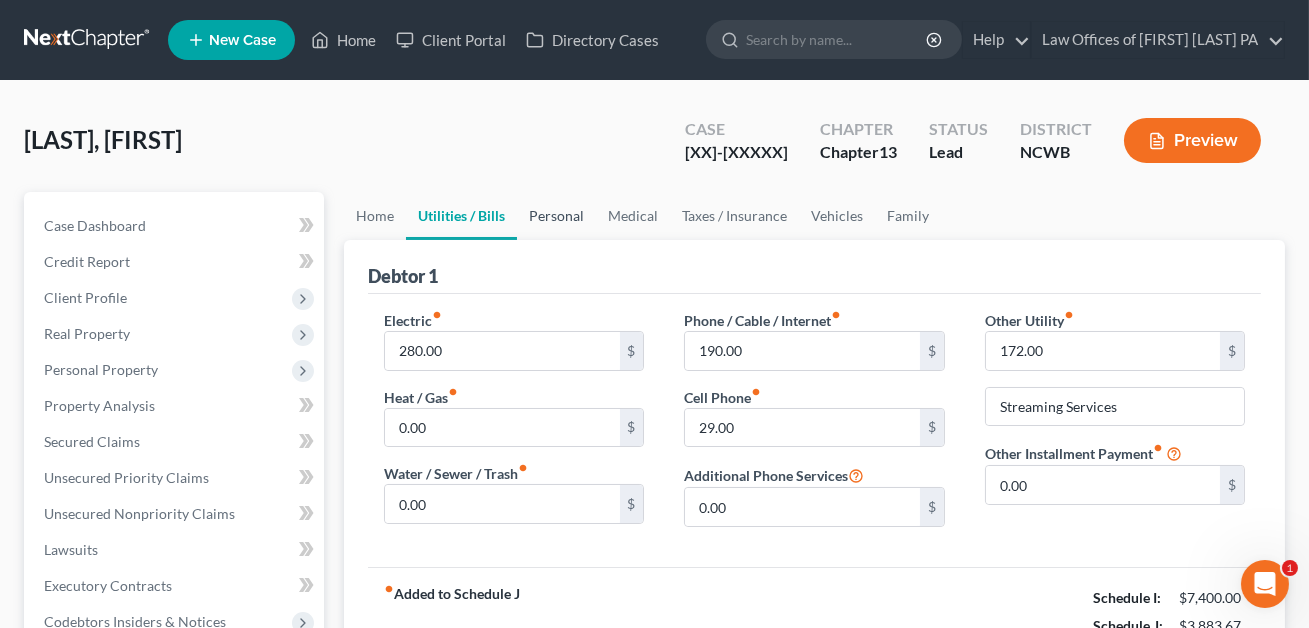 click on "Personal" at bounding box center [556, 216] 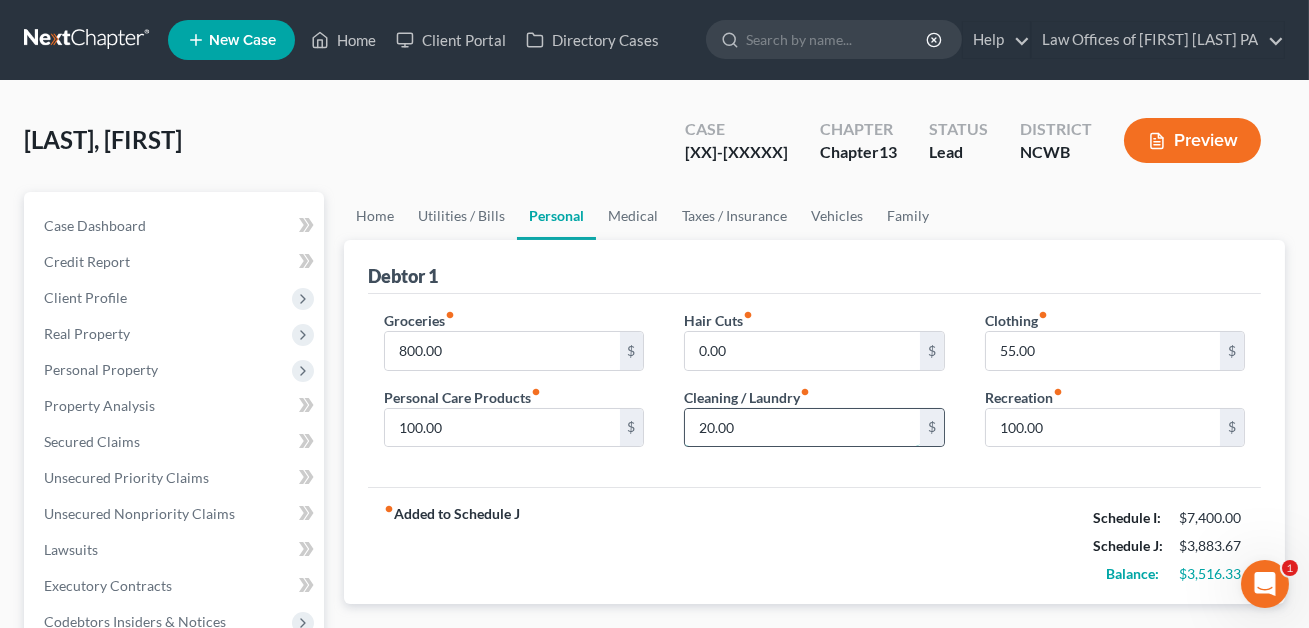 click on "20.00" at bounding box center [802, 428] 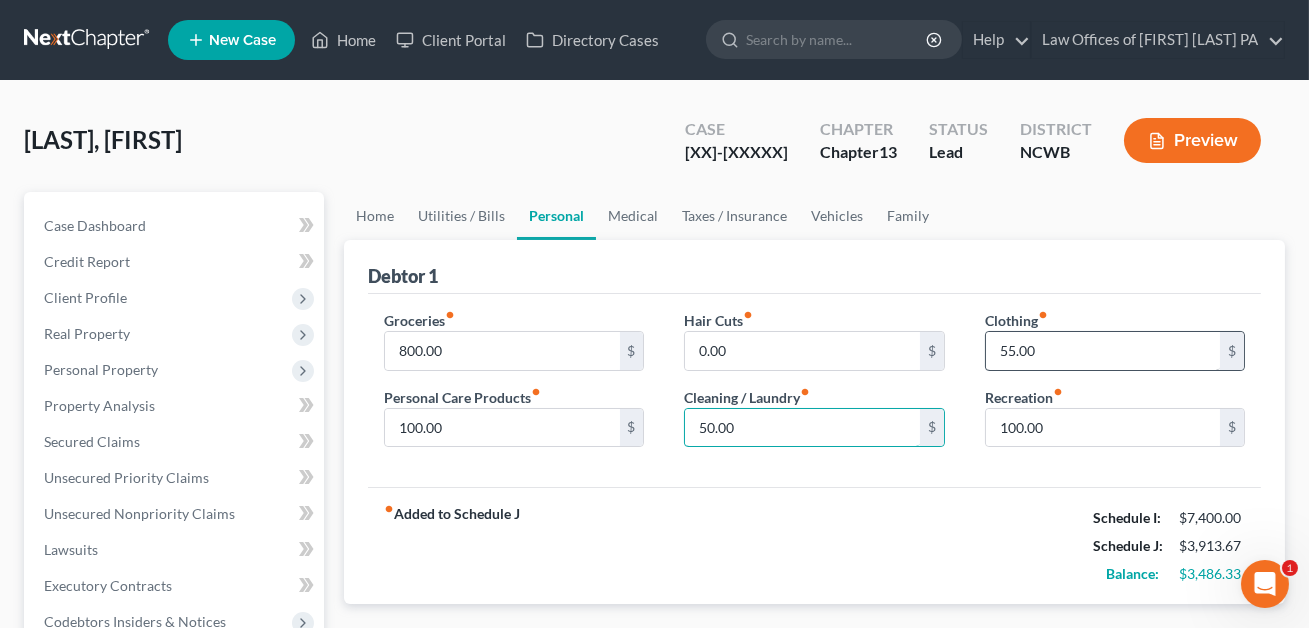 type on "50.00" 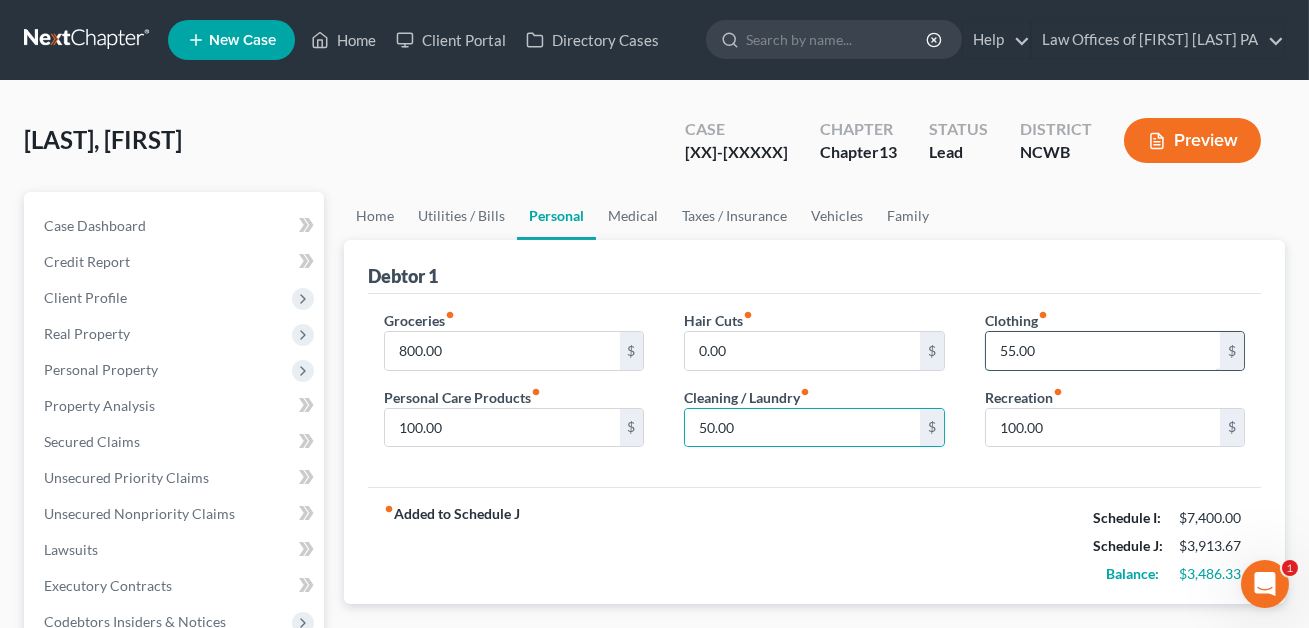 click on "55.00" at bounding box center (1103, 351) 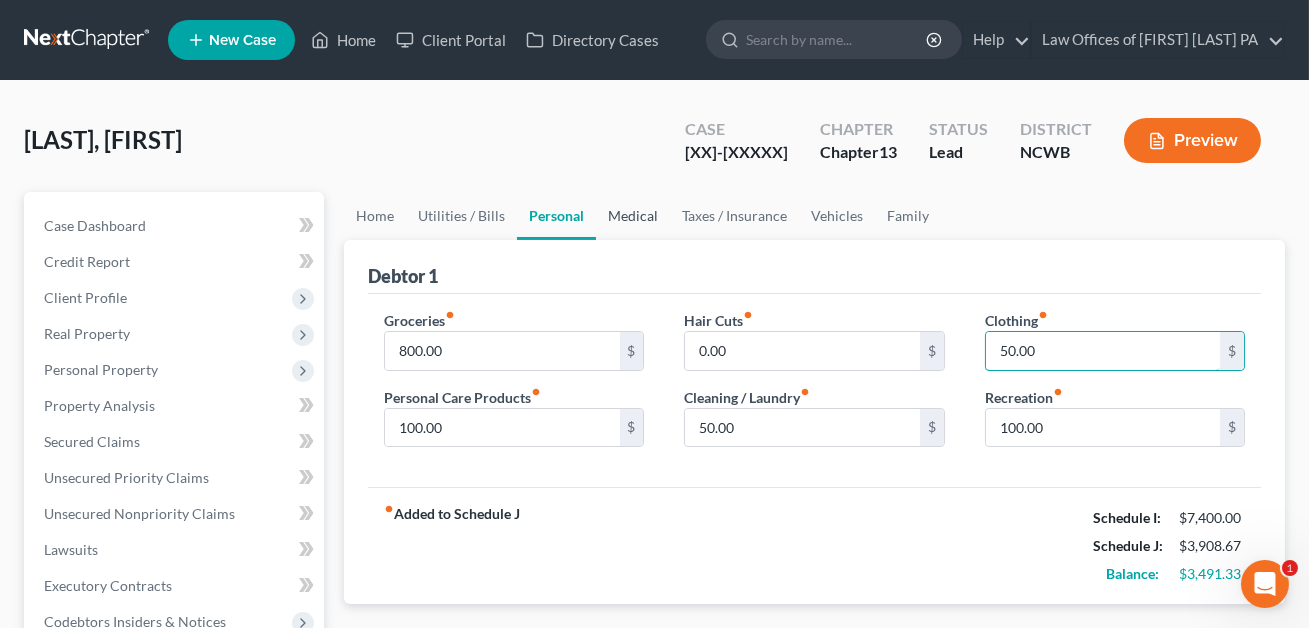 type on "50.00" 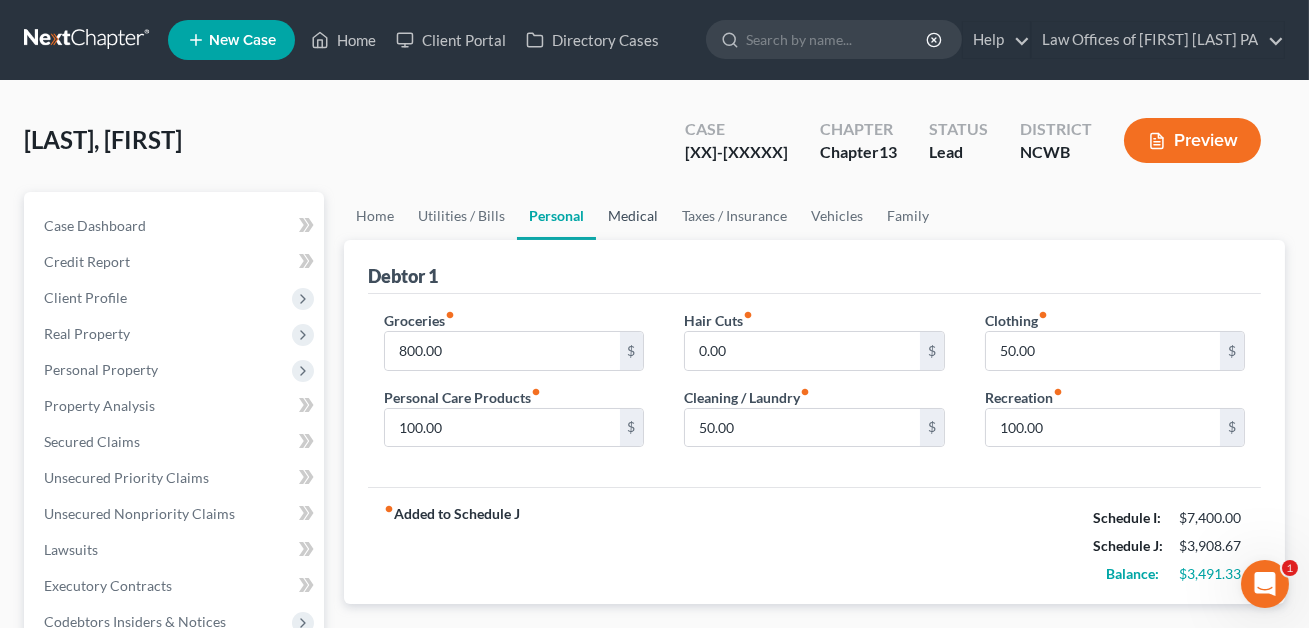 click on "Medical" at bounding box center [633, 216] 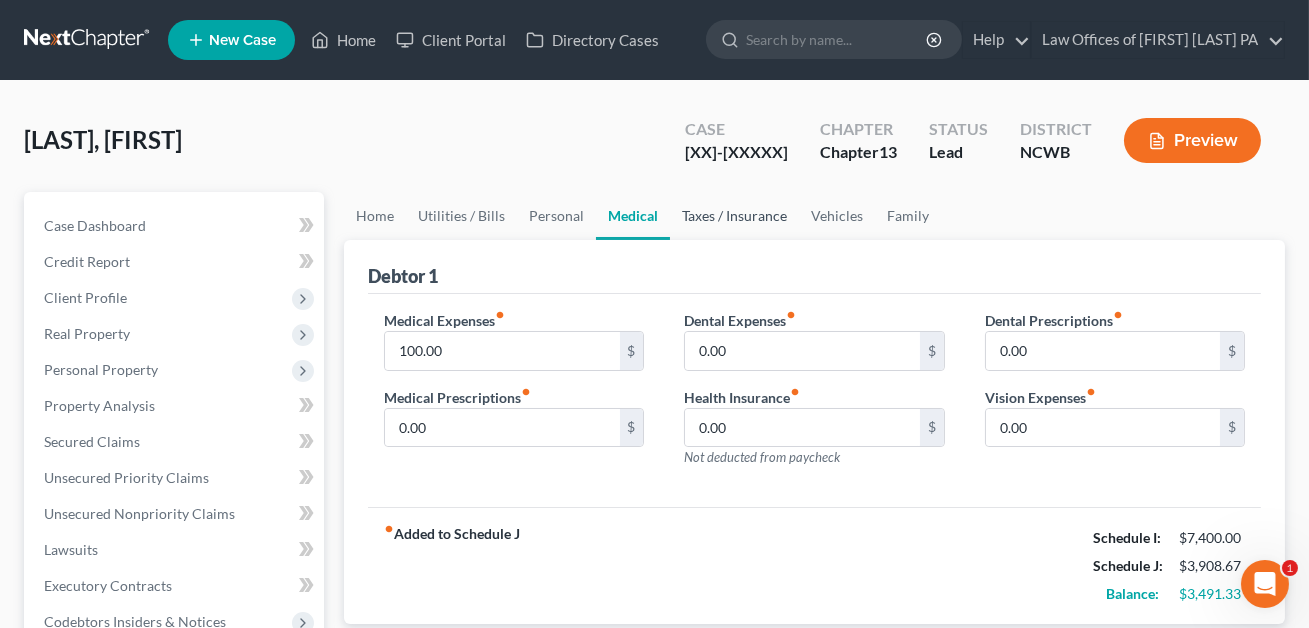 click on "Taxes / Insurance" at bounding box center [734, 216] 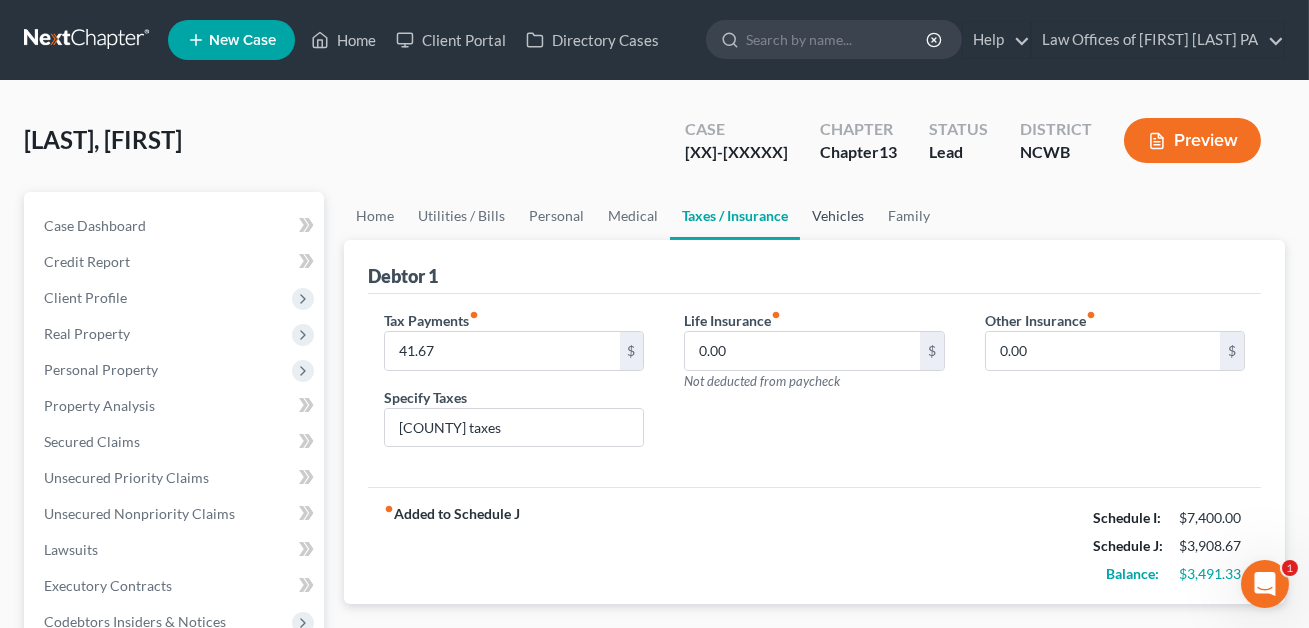 click on "Vehicles" at bounding box center (838, 216) 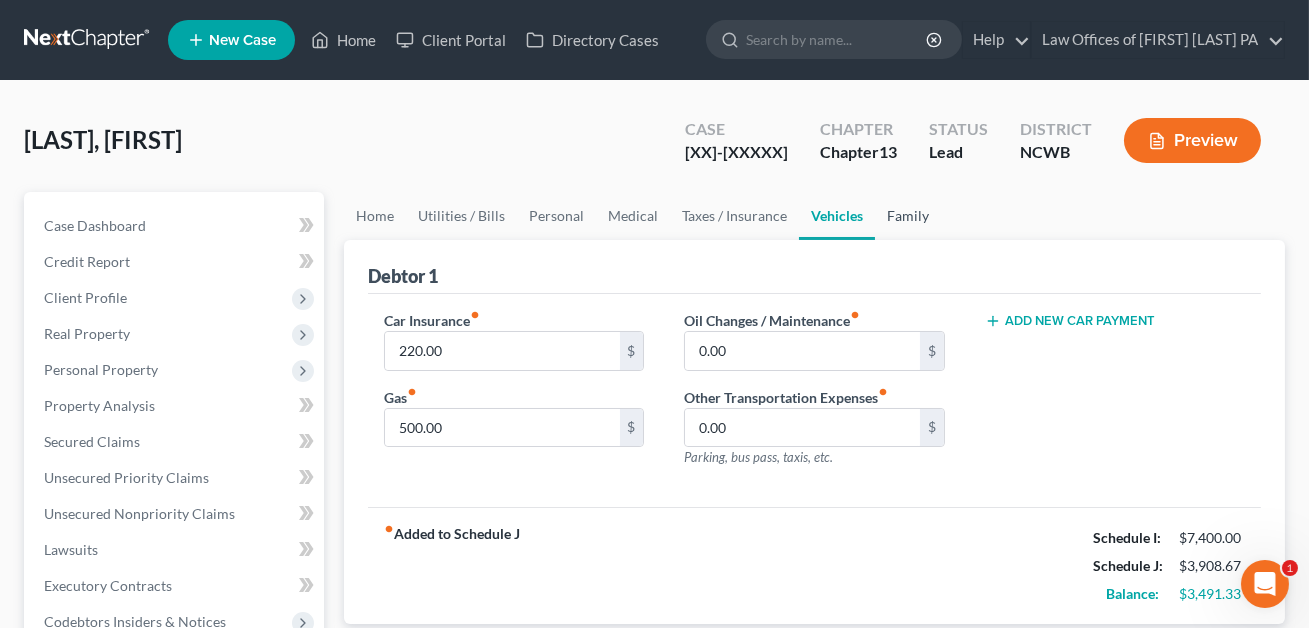 click on "Family" at bounding box center (908, 216) 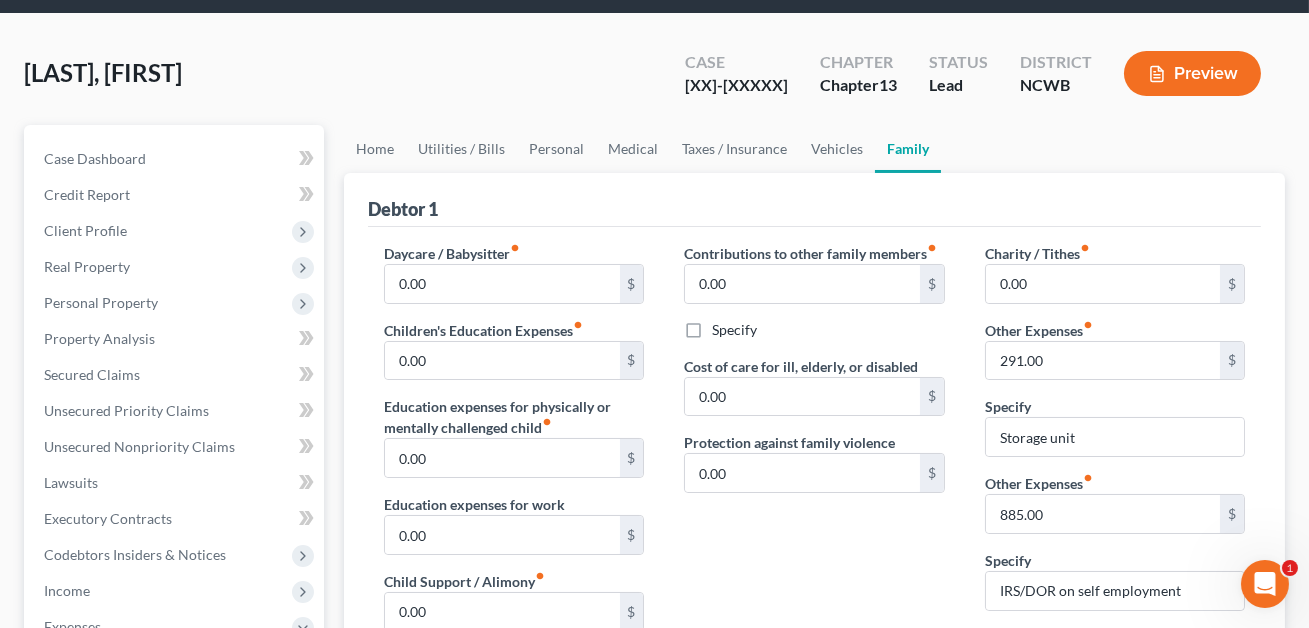 scroll, scrollTop: 0, scrollLeft: 0, axis: both 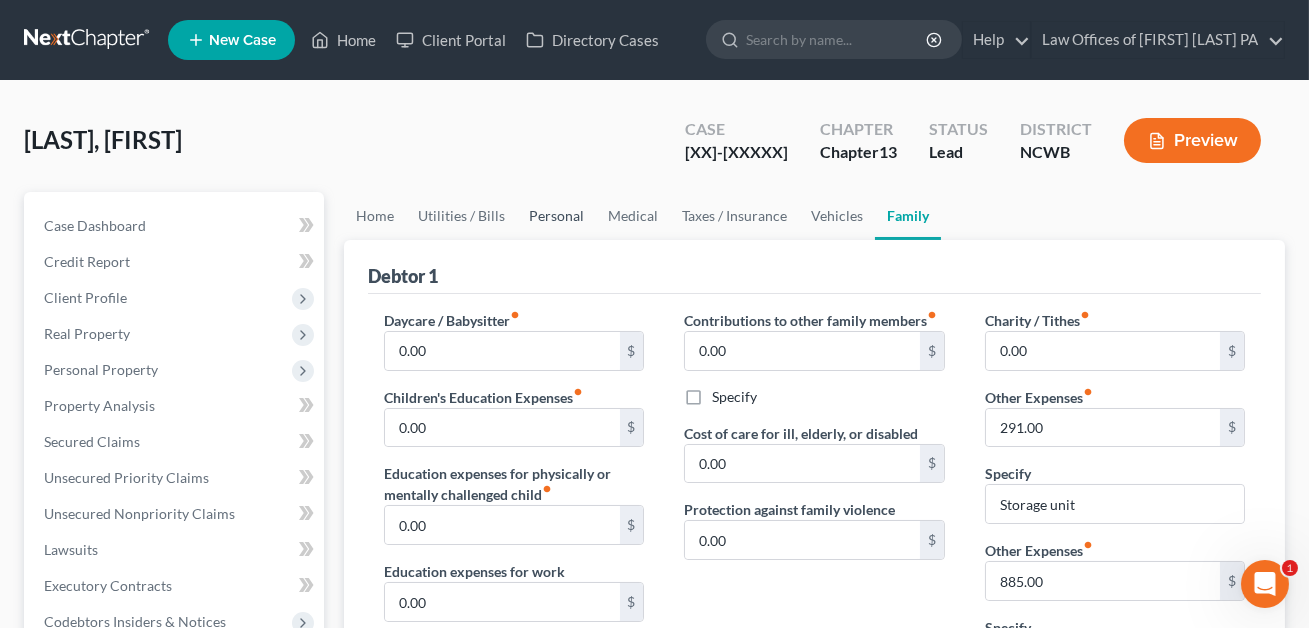 click on "Personal" at bounding box center [556, 216] 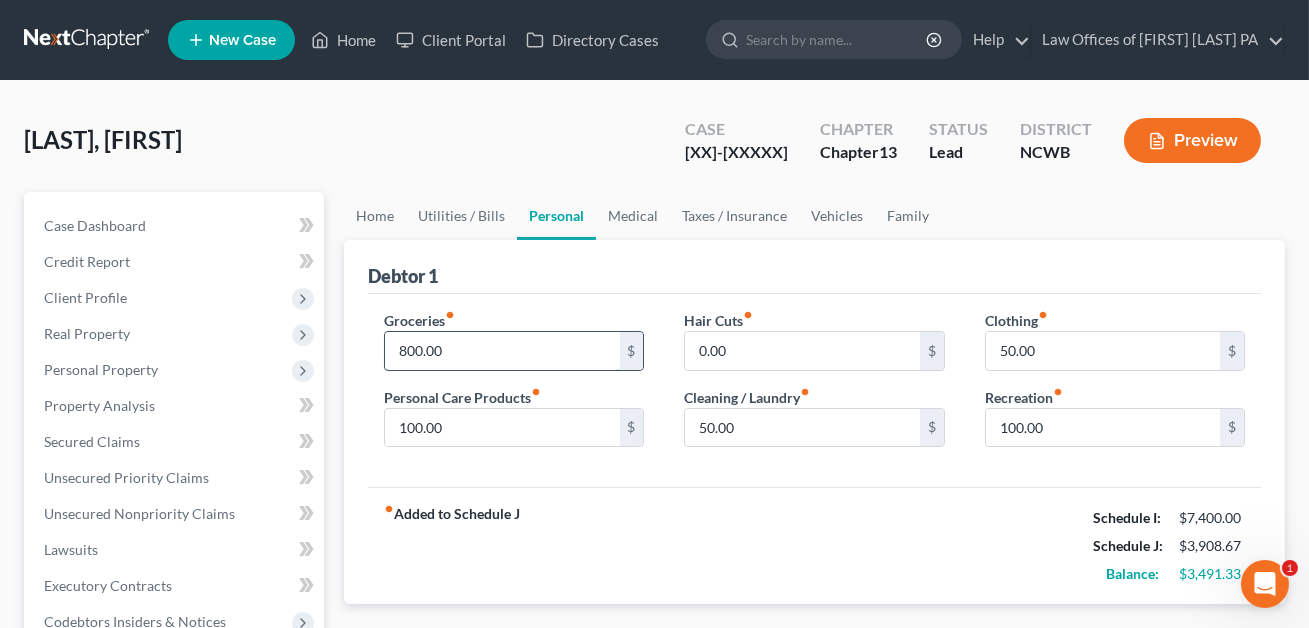 click on "800.00" at bounding box center [502, 351] 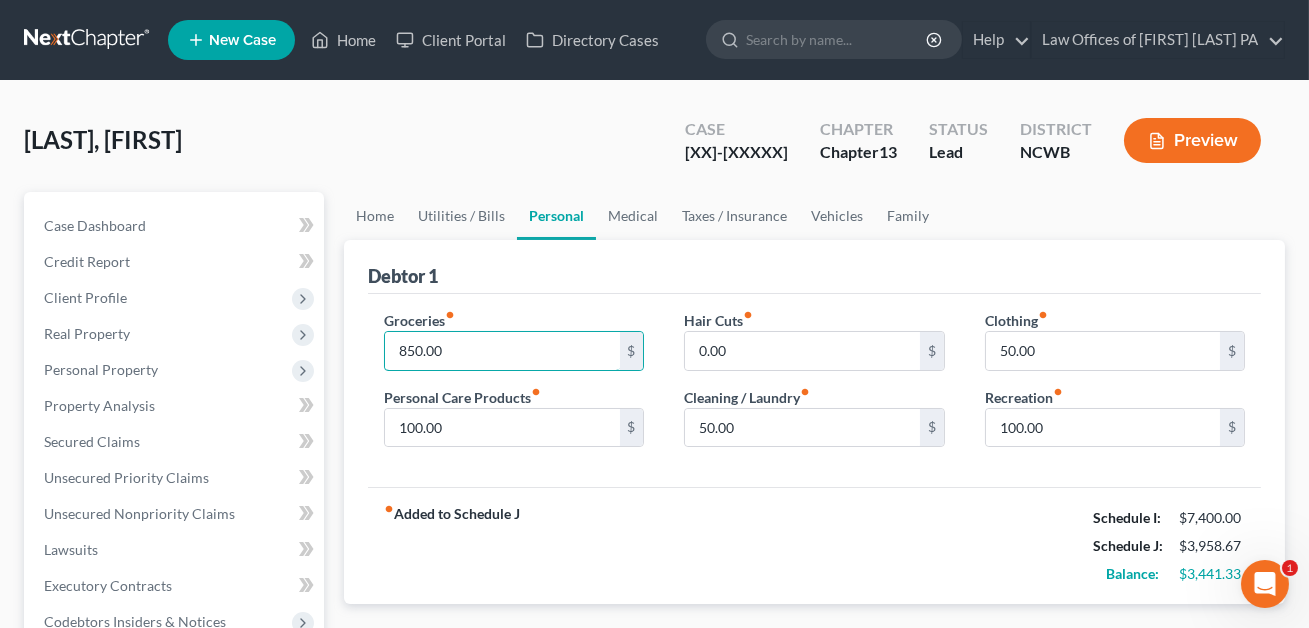 type on "850.00" 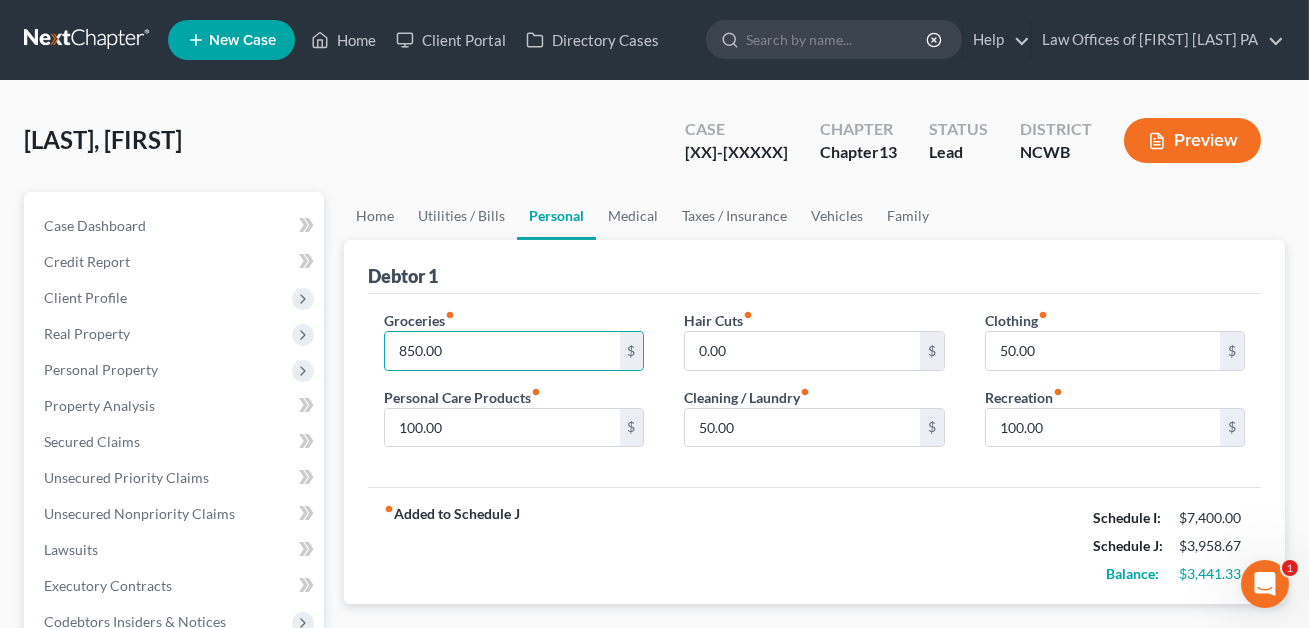 click on "Groceries  fiber_manual_record [AMOUNT] $ Personal Care Products  fiber_manual_record [AMOUNT] $ Hair Cuts  fiber_manual_record [AMOUNT] $ Cleaning / Laundry  fiber_manual_record [AMOUNT] $ Clothing  fiber_manual_record [AMOUNT] $ Recreation  fiber_manual_record [AMOUNT] $" at bounding box center [814, 391] 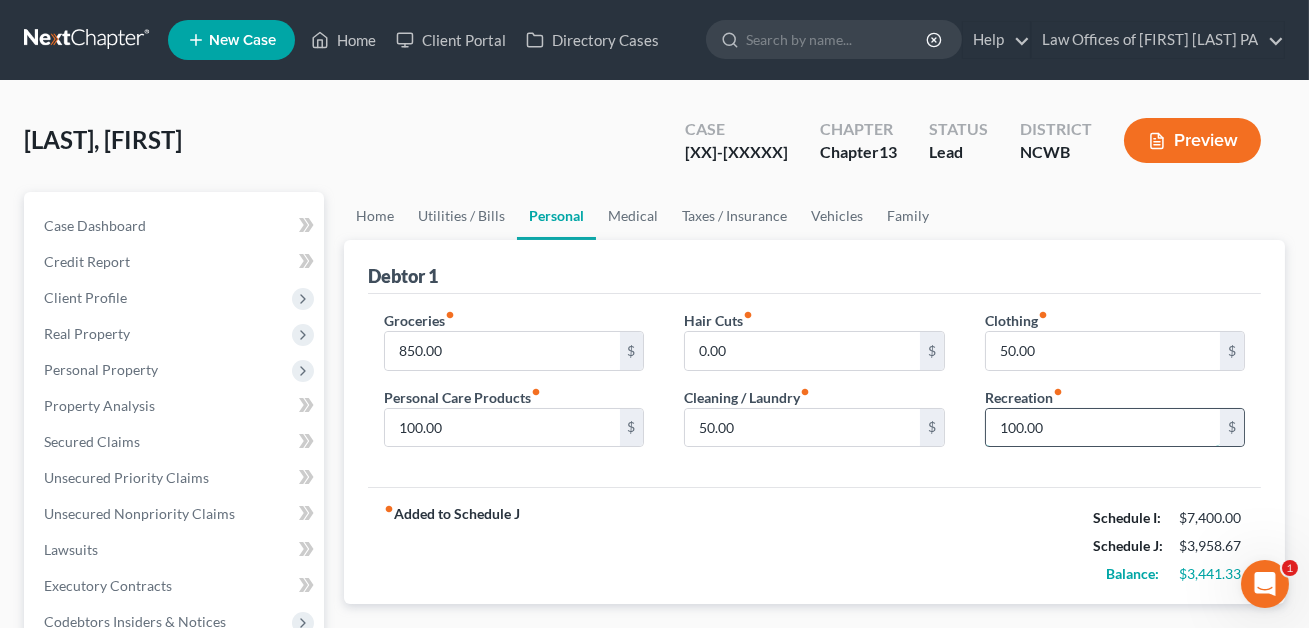 click on "100.00" at bounding box center [1103, 428] 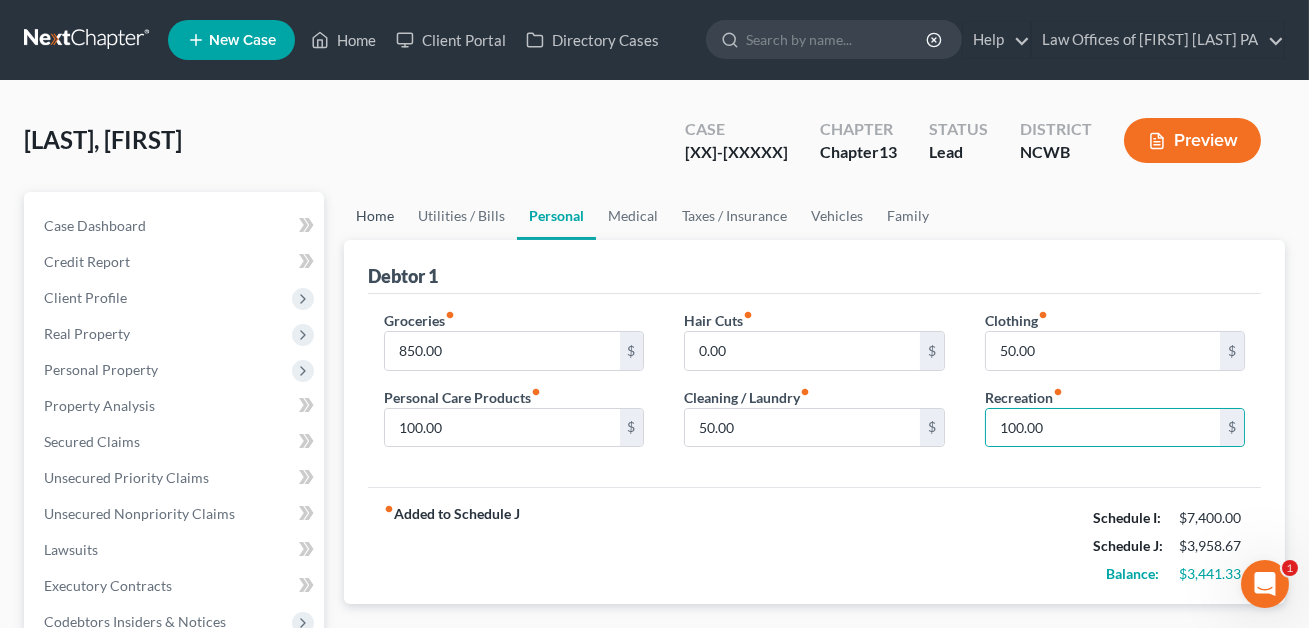 click on "Home" at bounding box center (375, 216) 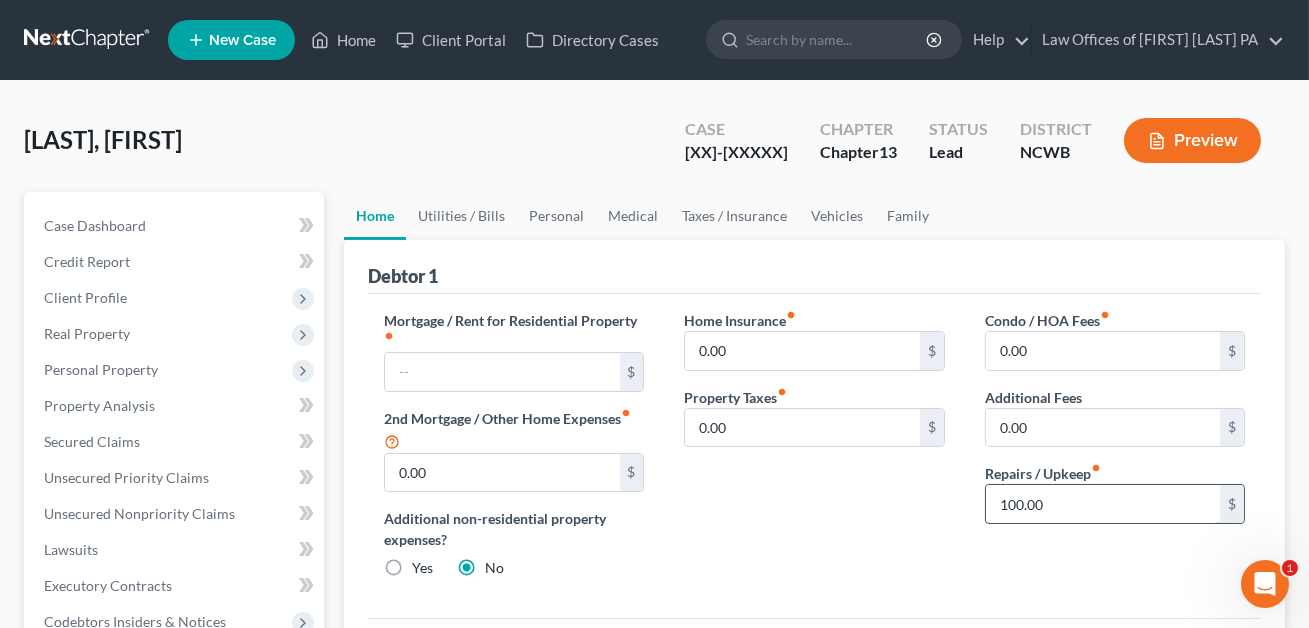 click on "100.00" at bounding box center (1103, 504) 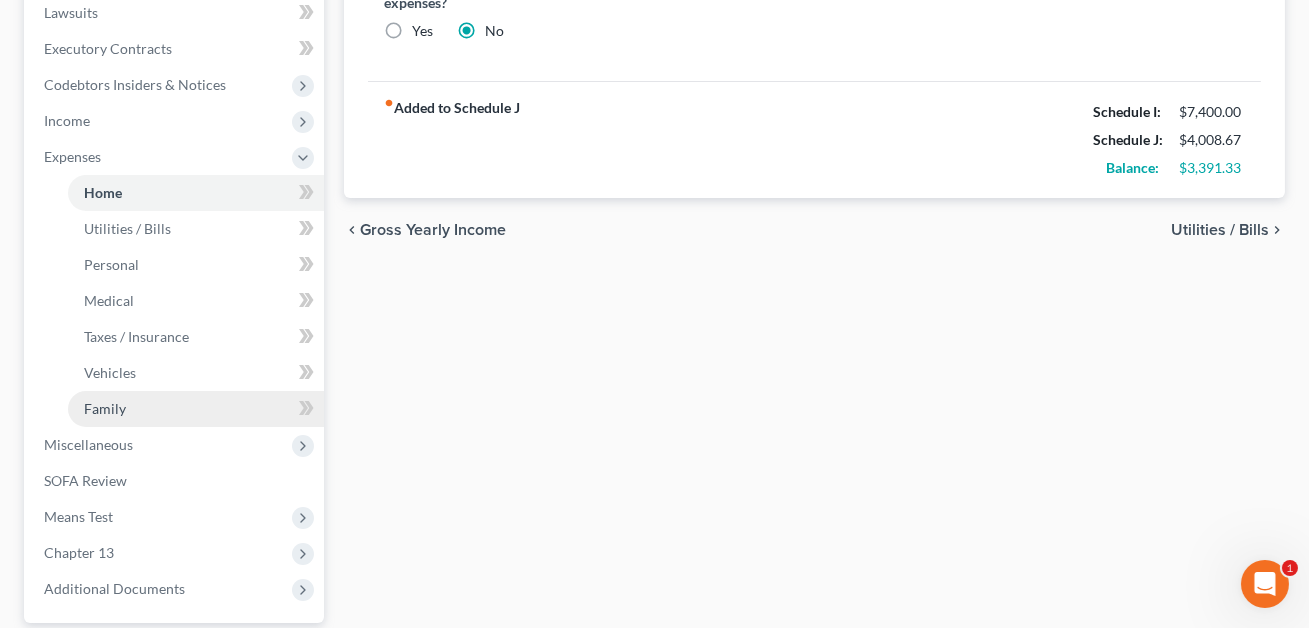 scroll, scrollTop: 555, scrollLeft: 0, axis: vertical 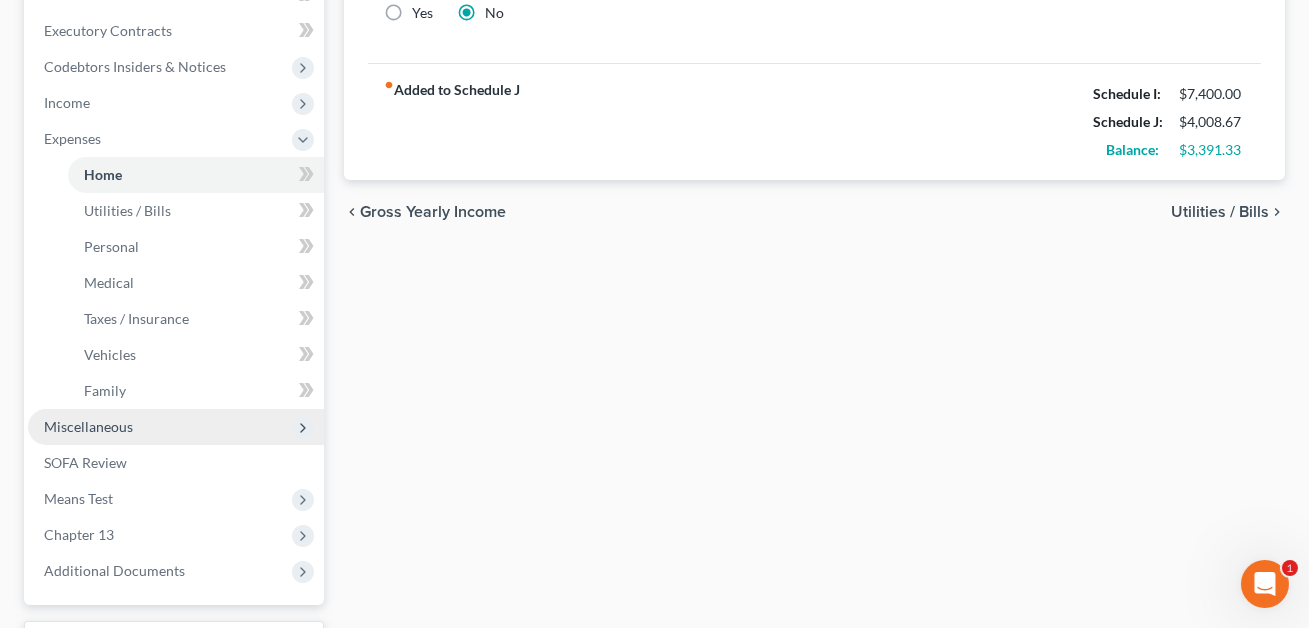 type on "150.00" 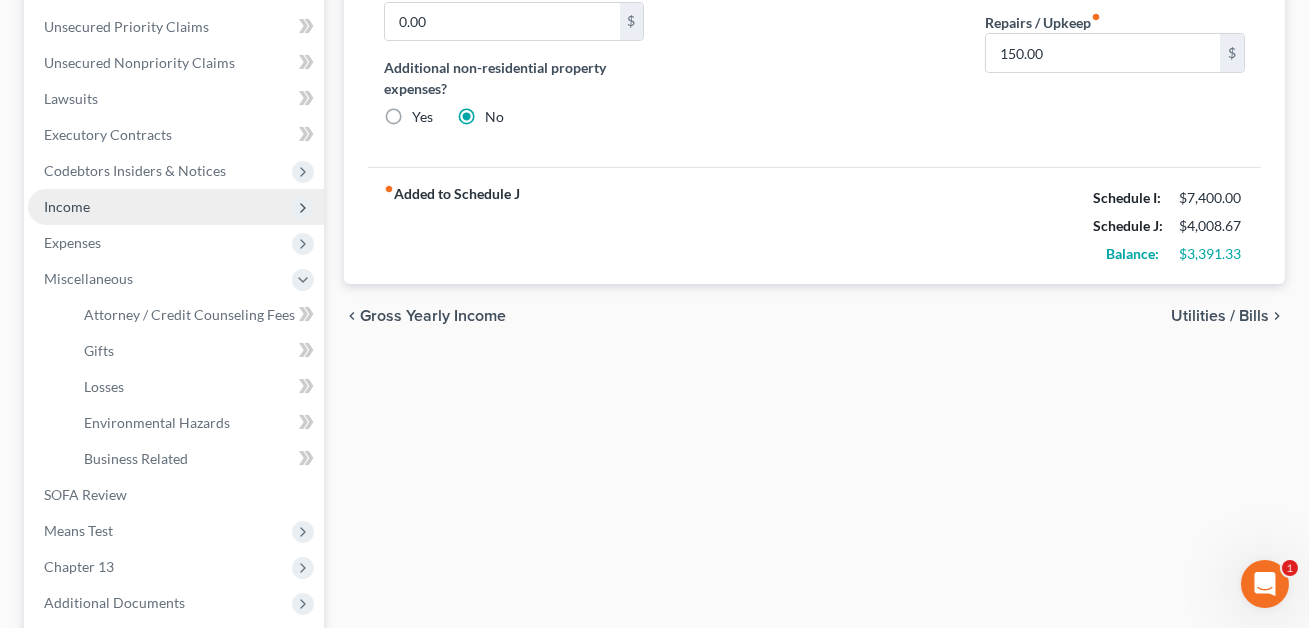 scroll, scrollTop: 449, scrollLeft: 0, axis: vertical 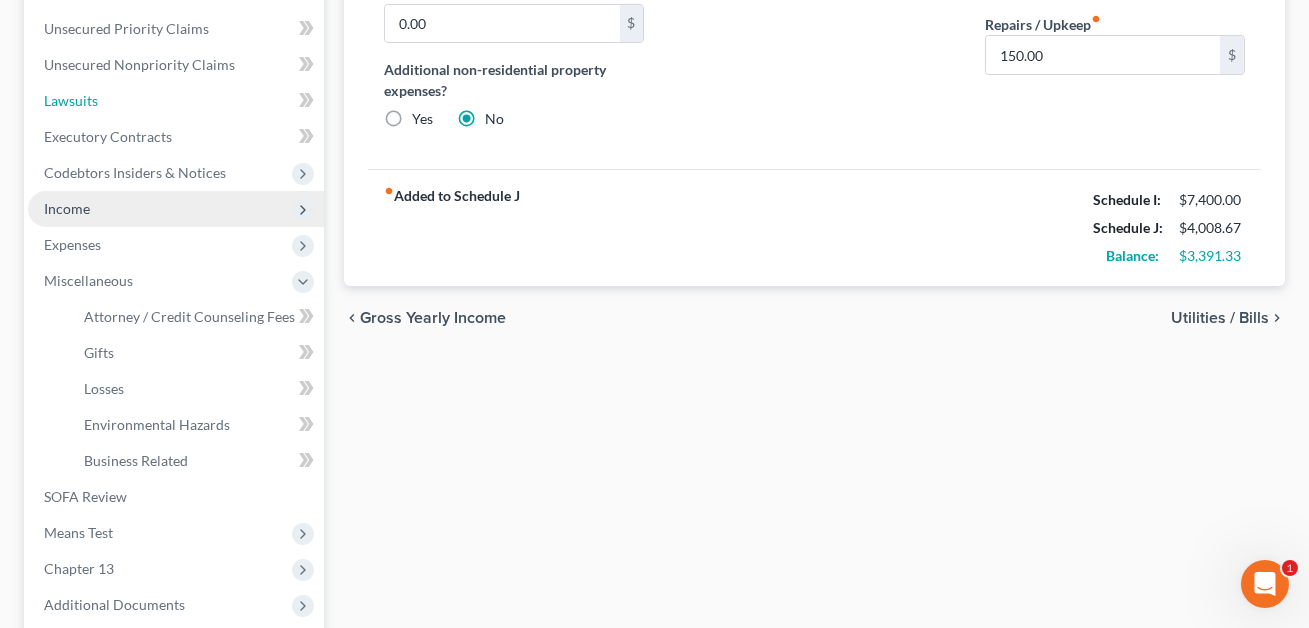 click on "Lawsuits" at bounding box center (71, 100) 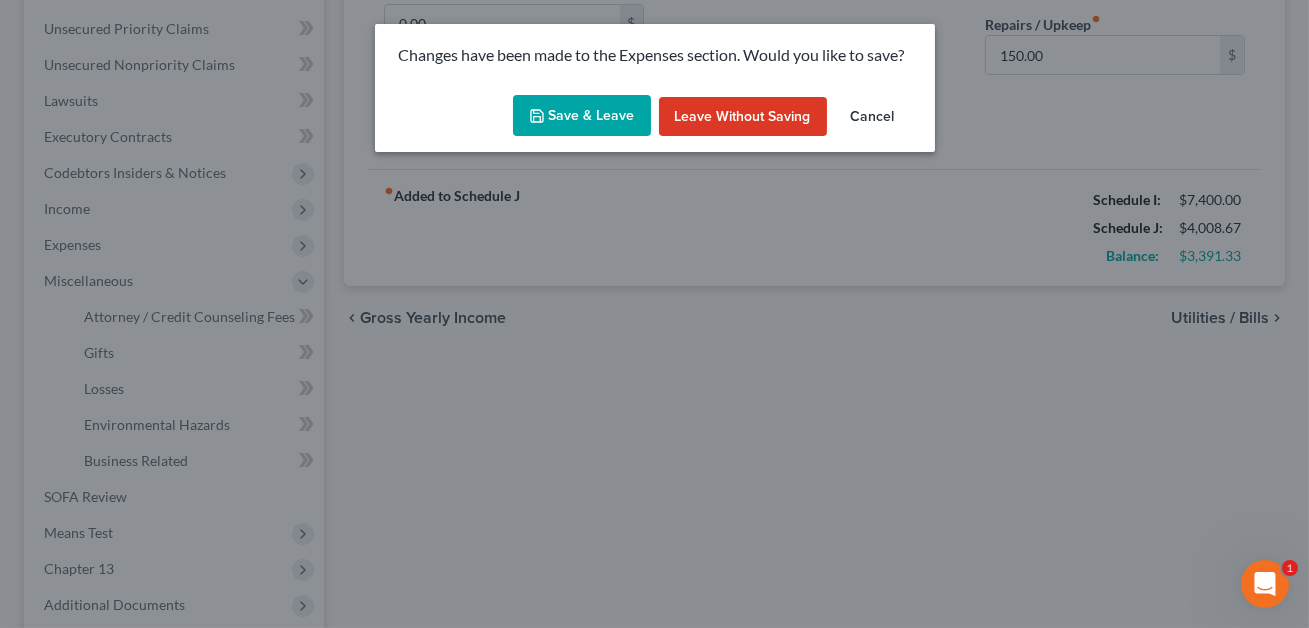click on "Save & Leave" at bounding box center (582, 116) 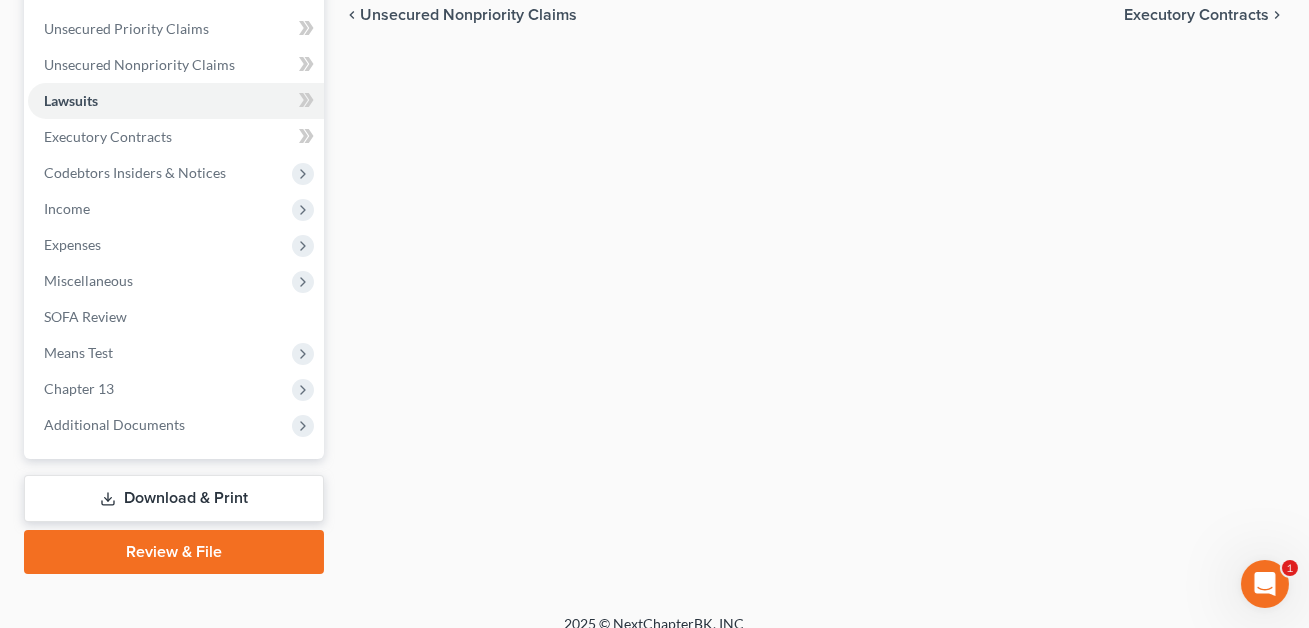scroll, scrollTop: 0, scrollLeft: 0, axis: both 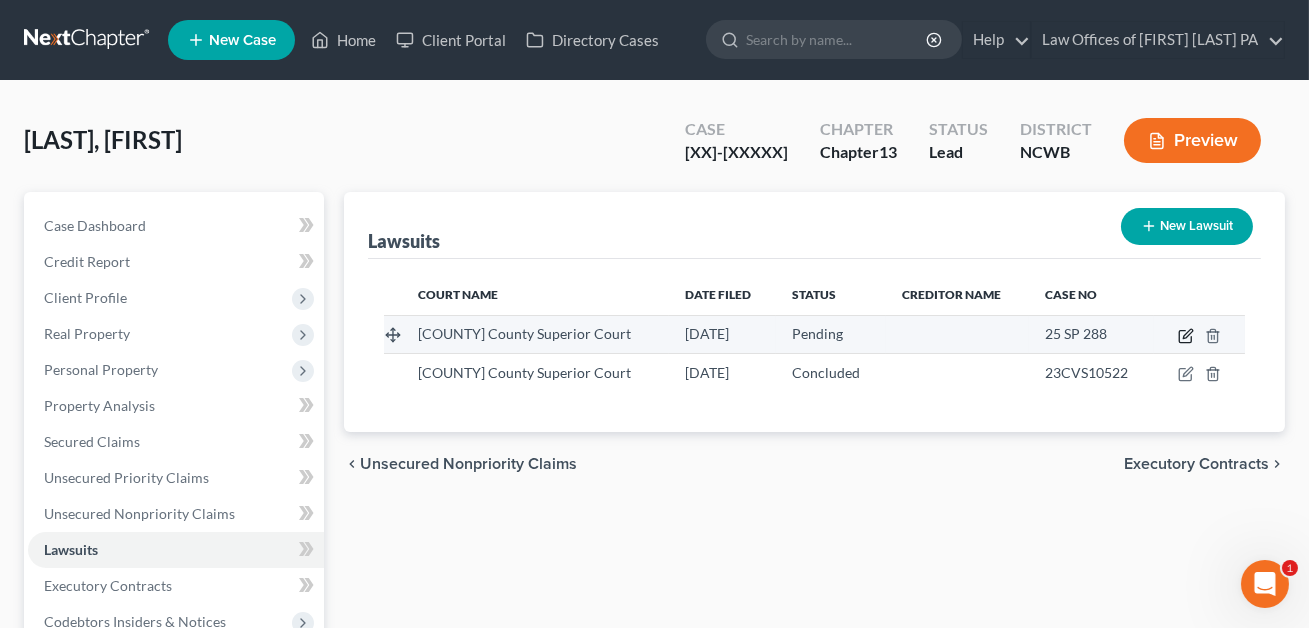 click 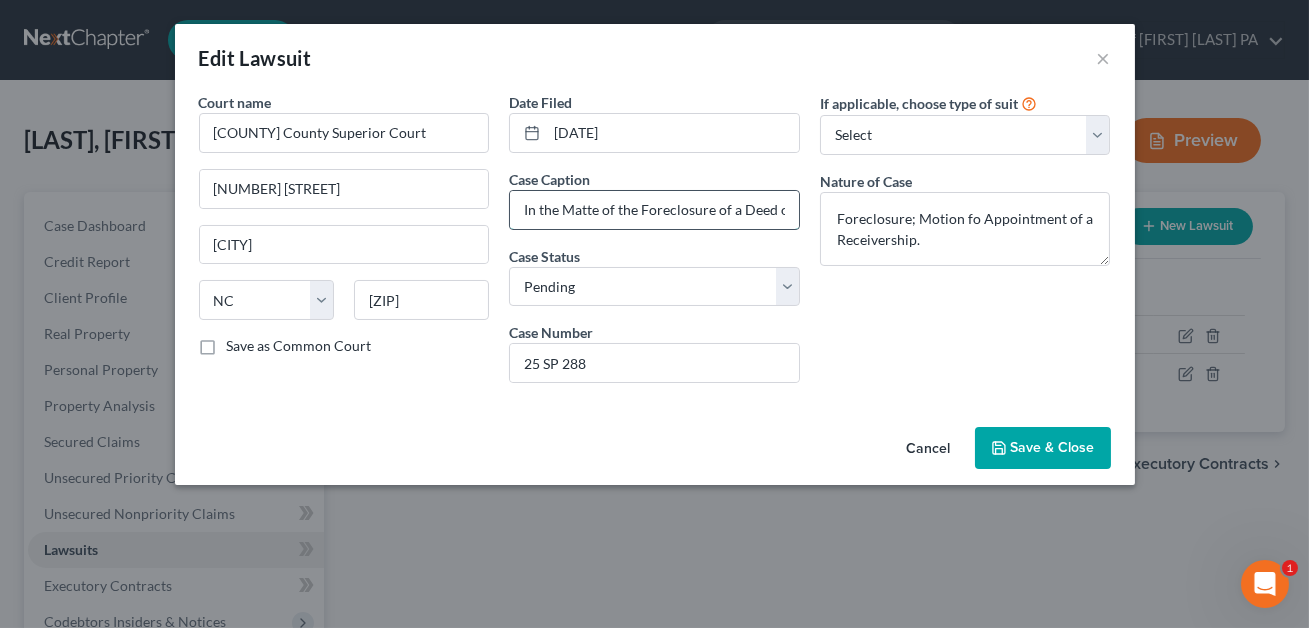 click on "In the Matte of the Foreclosure of a Deed of Tust executed by [FIRST] [LAST] and [FIRST] [LAST] on [DATE]...." at bounding box center (654, 210) 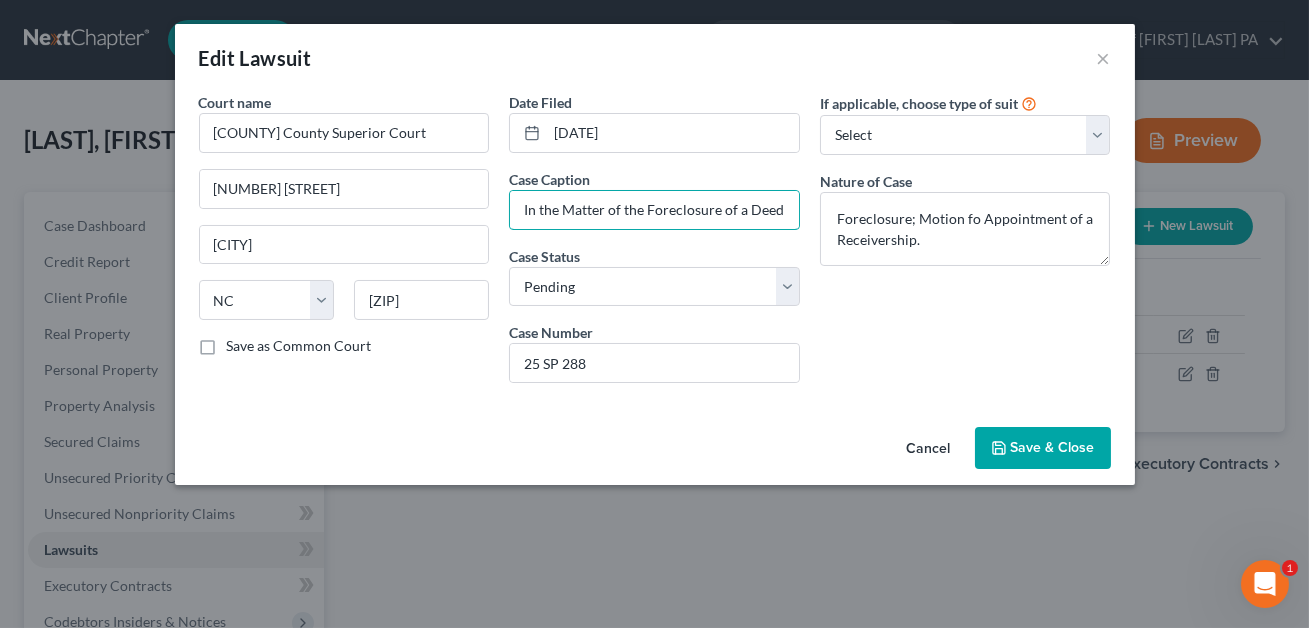 type on "In the Matter of the Foreclosure of a Deed of Tust executed by [FIRST] [LAST] and [FIRST] [LAST] on [DATE]...." 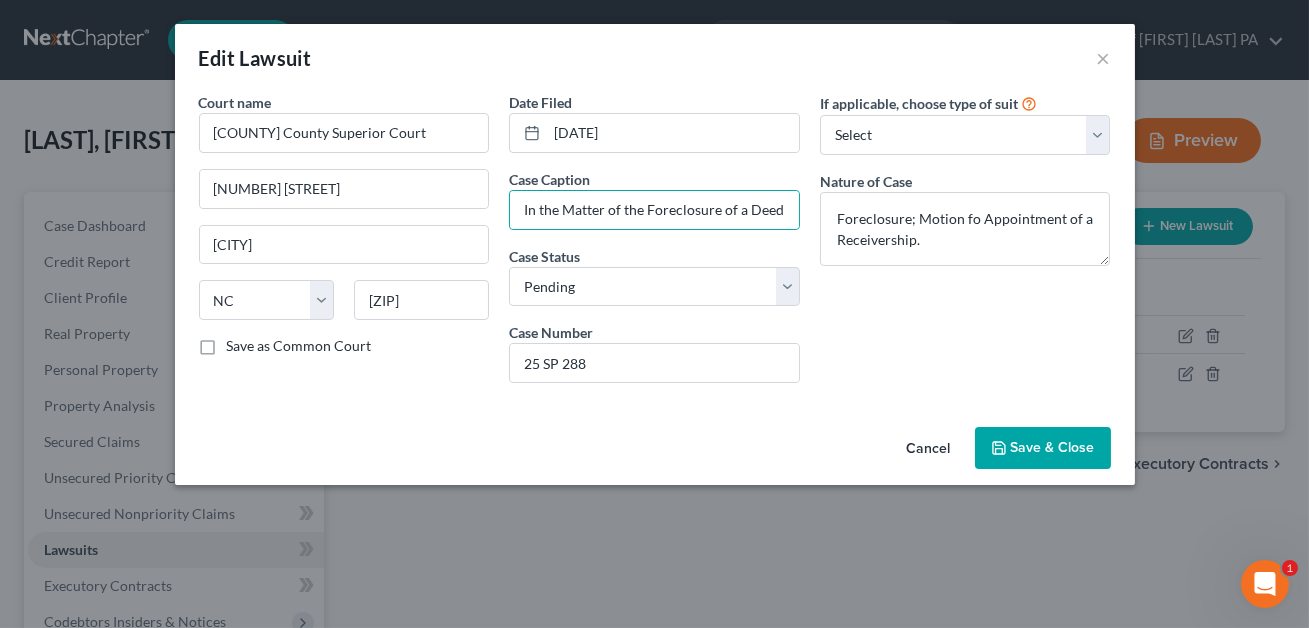 click on "Save & Close" at bounding box center (1053, 447) 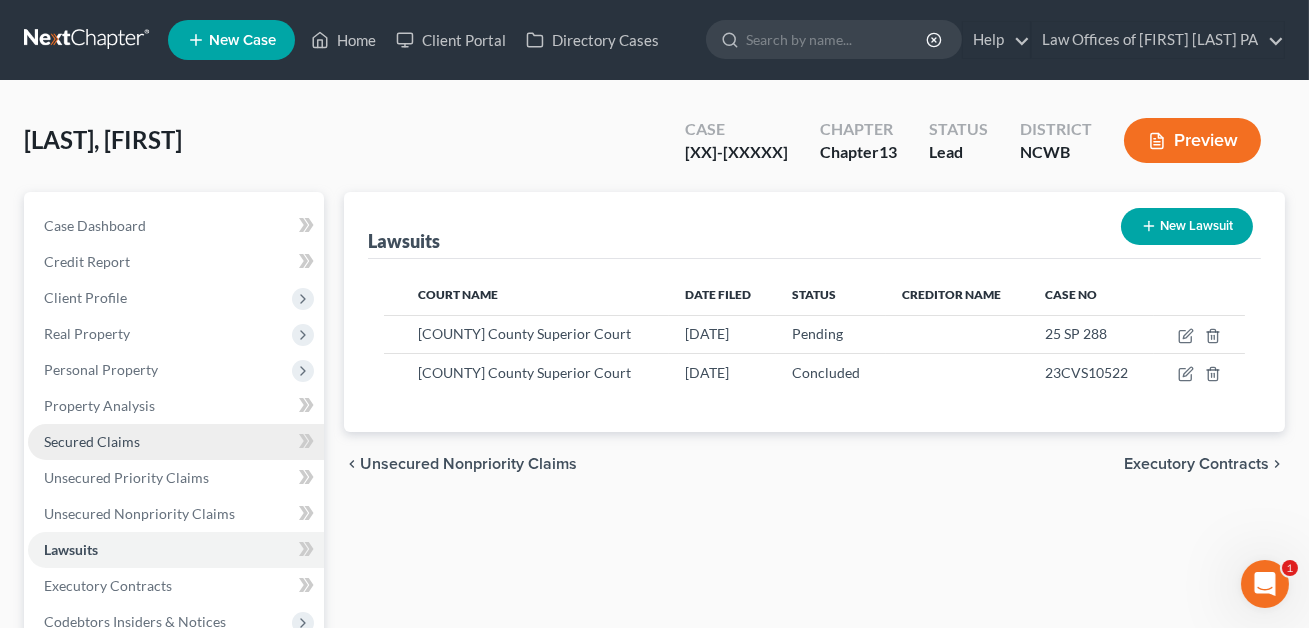 scroll, scrollTop: 468, scrollLeft: 0, axis: vertical 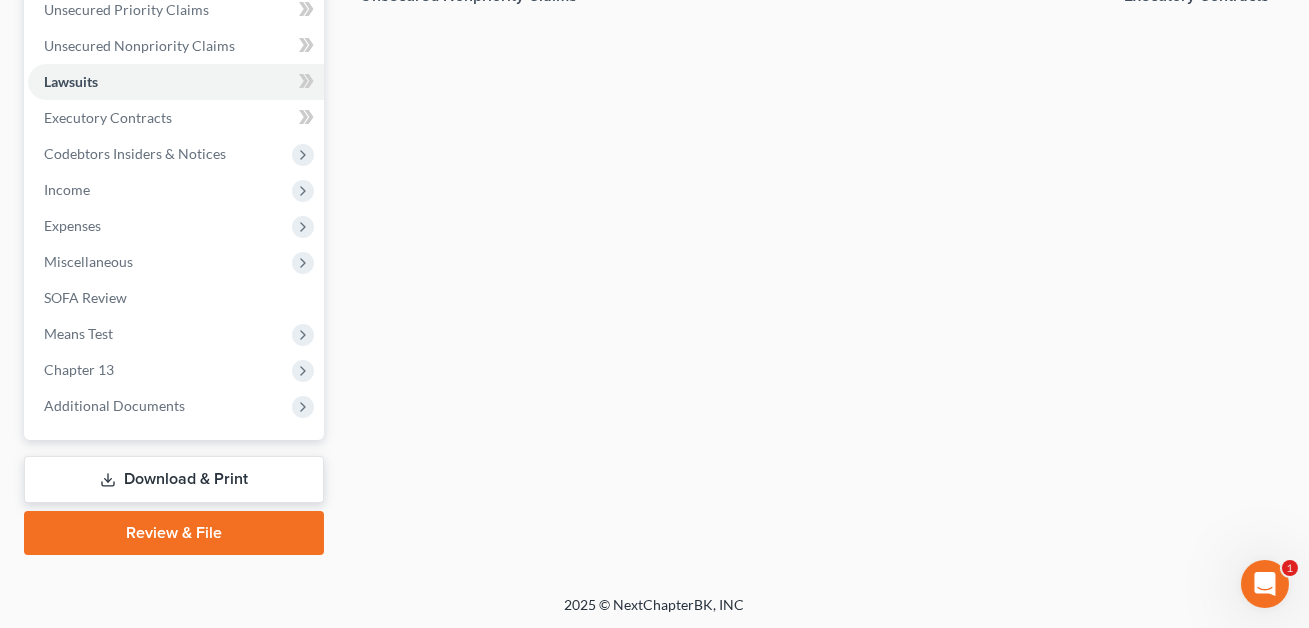 click on "Download & Print" at bounding box center [174, 479] 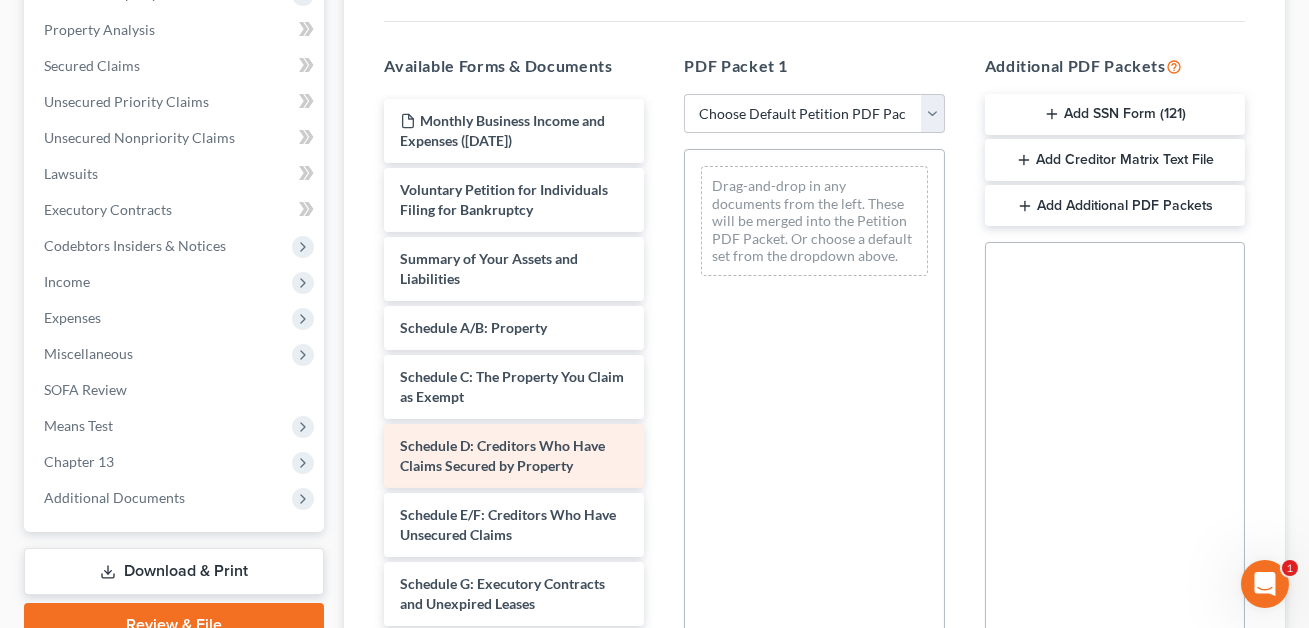 scroll, scrollTop: 387, scrollLeft: 0, axis: vertical 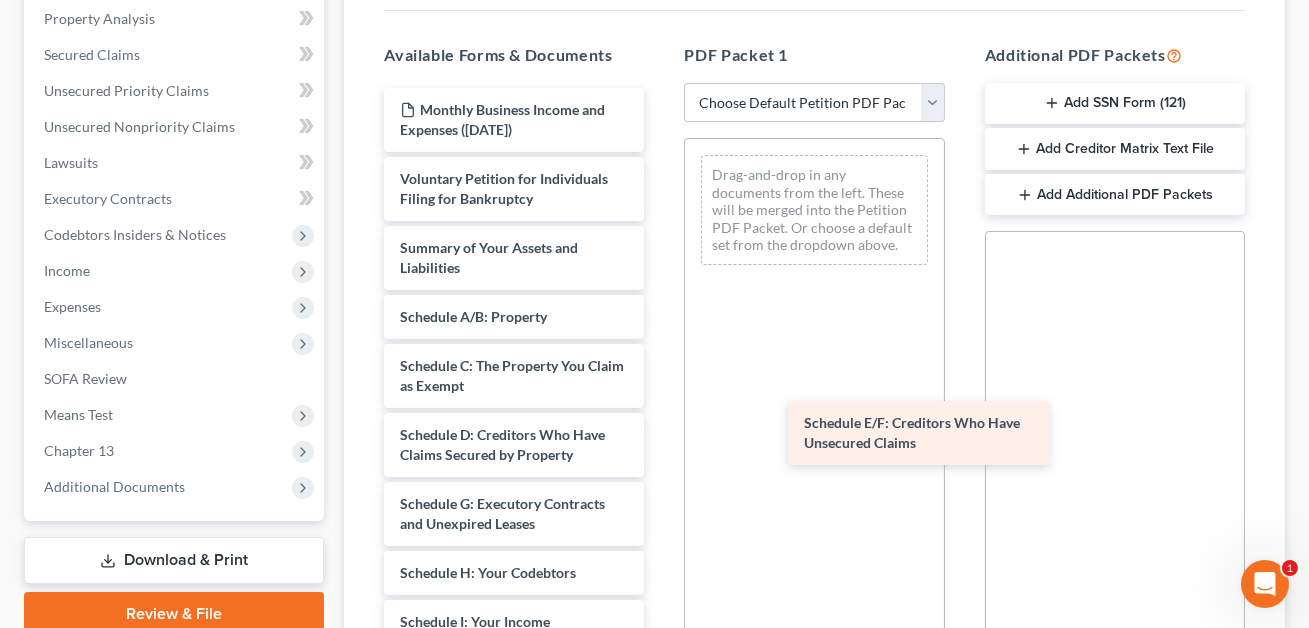 drag, startPoint x: 487, startPoint y: 475, endPoint x: 893, endPoint y: 414, distance: 410.55695 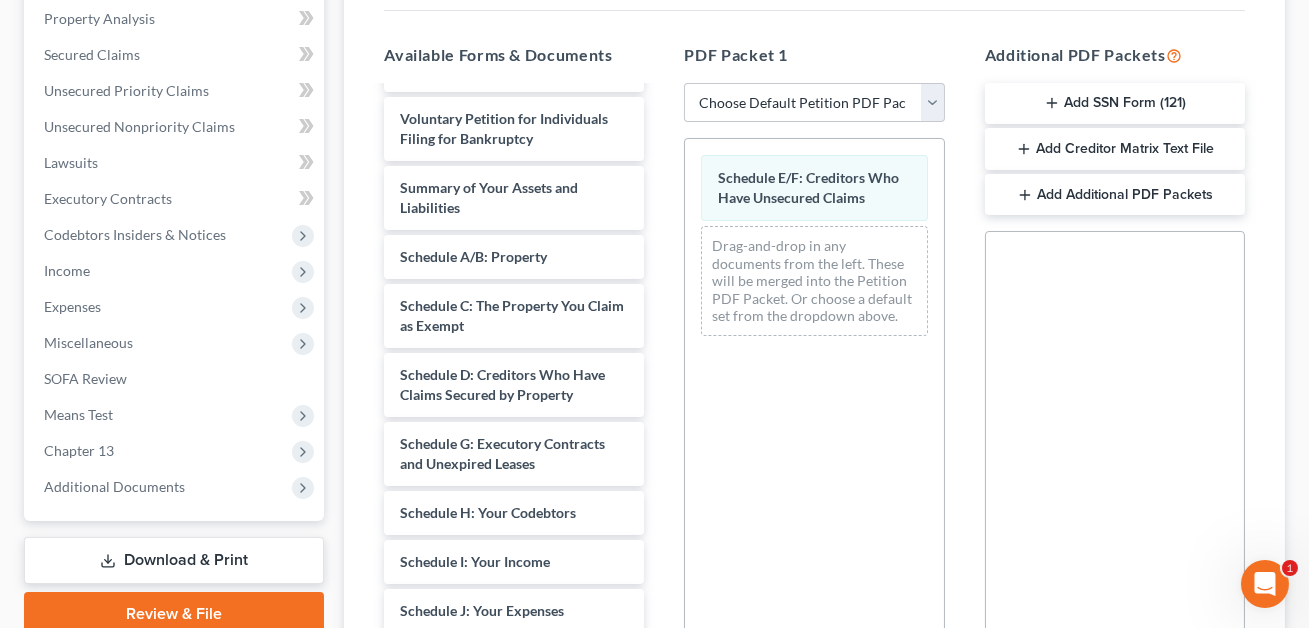 scroll, scrollTop: 97, scrollLeft: 0, axis: vertical 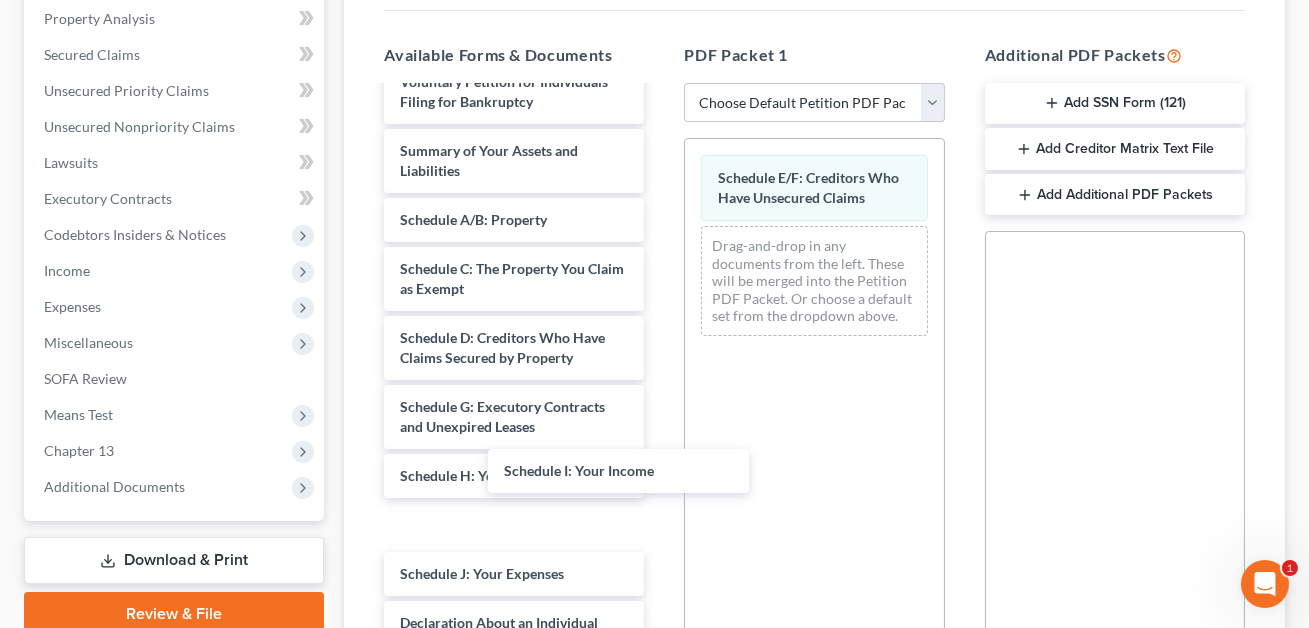 drag, startPoint x: 471, startPoint y: 500, endPoint x: 823, endPoint y: 297, distance: 406.341 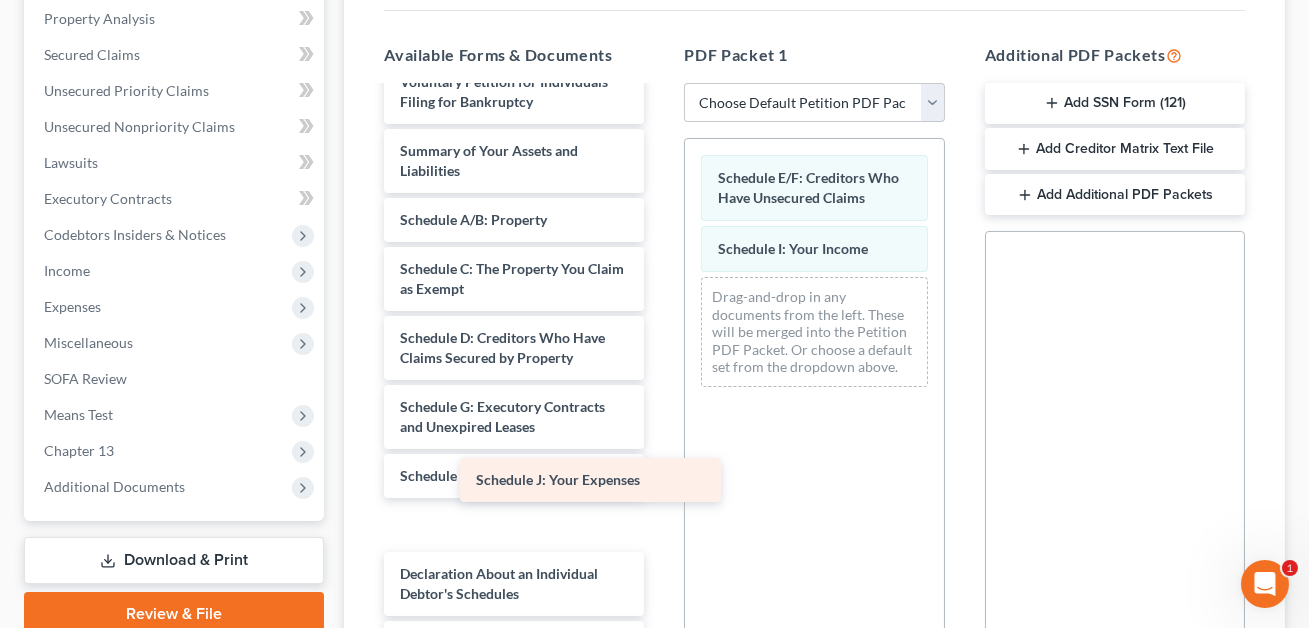 drag, startPoint x: 474, startPoint y: 510, endPoint x: 847, endPoint y: 318, distance: 419.5152 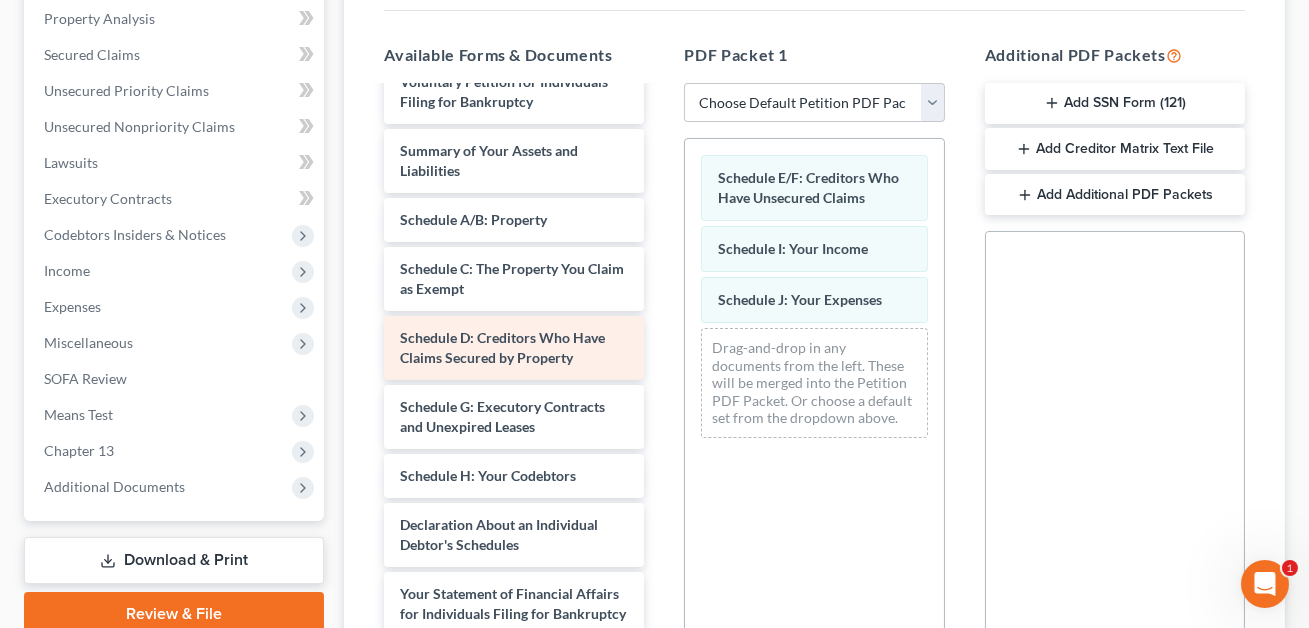 scroll, scrollTop: 0, scrollLeft: 0, axis: both 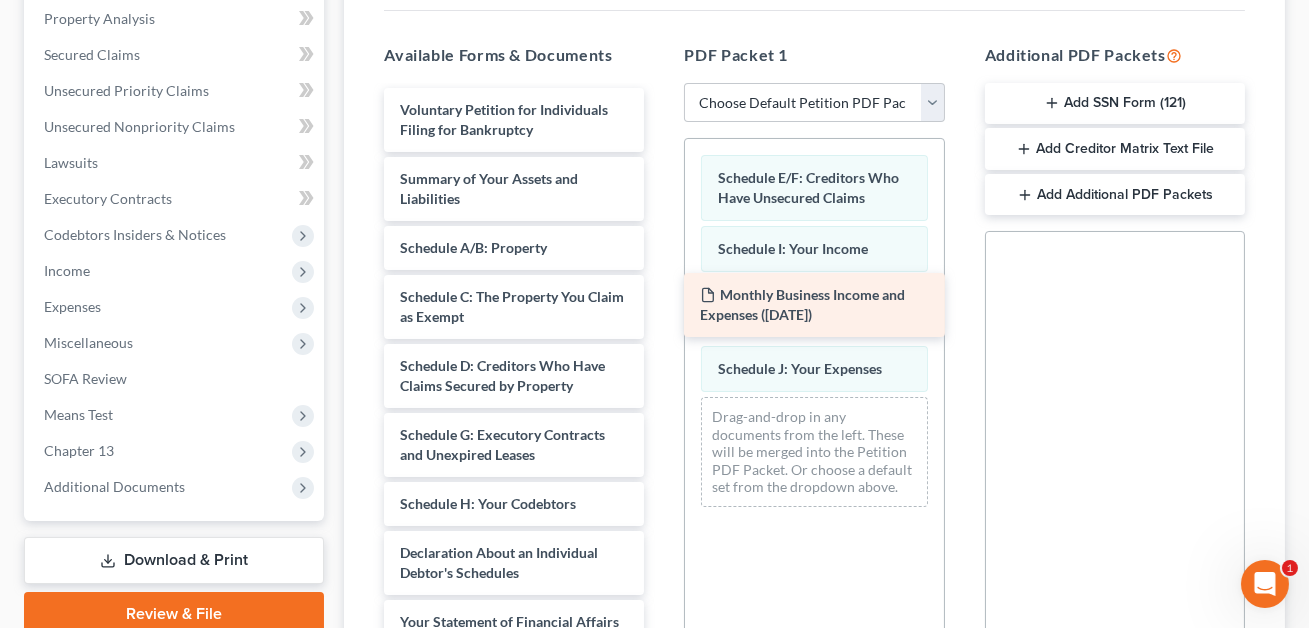 drag, startPoint x: 482, startPoint y: 100, endPoint x: 782, endPoint y: 306, distance: 363.91757 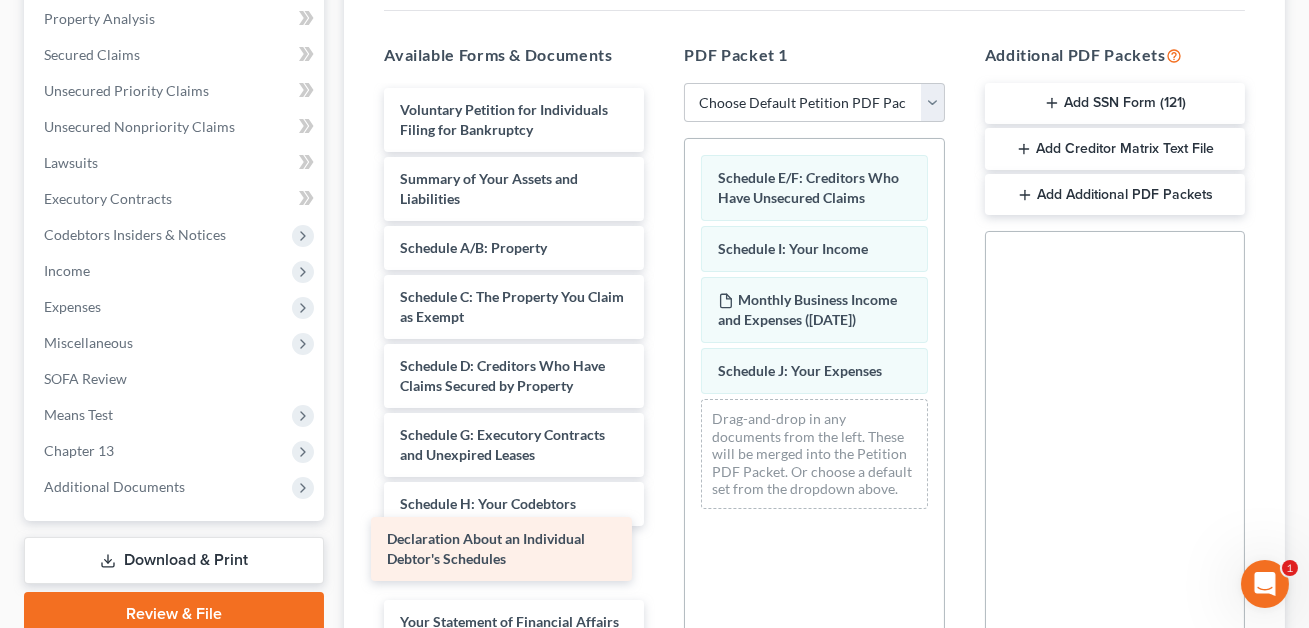 drag, startPoint x: 504, startPoint y: 550, endPoint x: 489, endPoint y: 555, distance: 15.811388 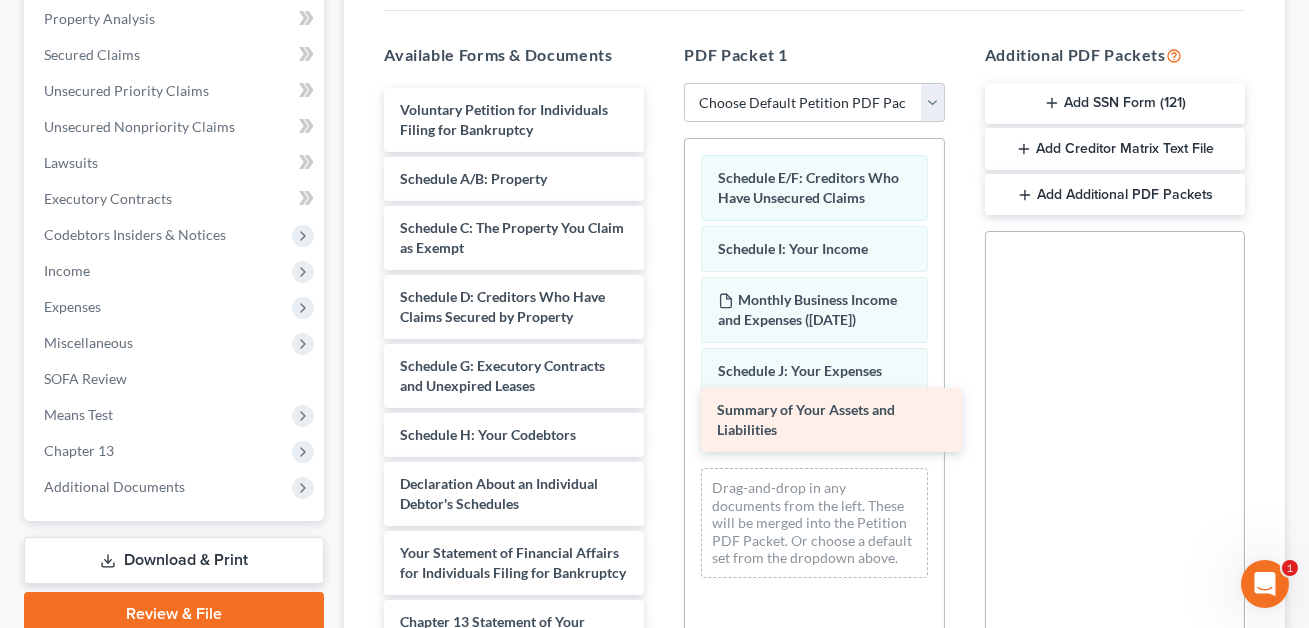 drag, startPoint x: 465, startPoint y: 163, endPoint x: 796, endPoint y: 429, distance: 424.63748 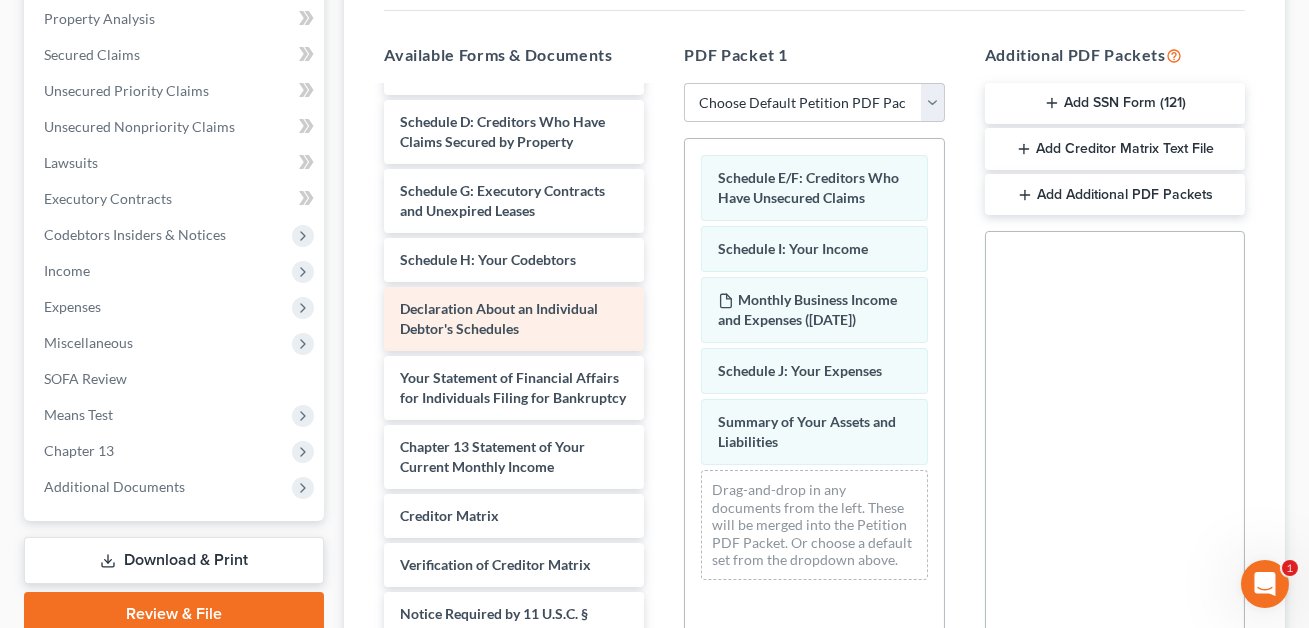 scroll, scrollTop: 266, scrollLeft: 0, axis: vertical 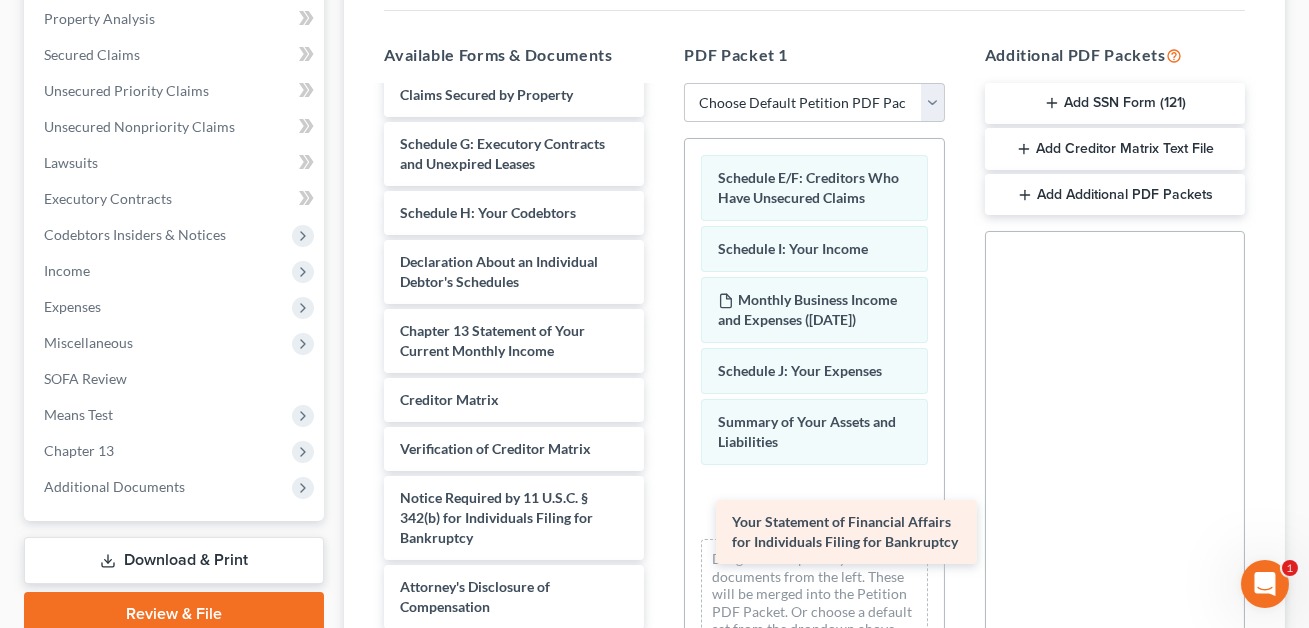 drag, startPoint x: 464, startPoint y: 268, endPoint x: 796, endPoint y: 523, distance: 418.62753 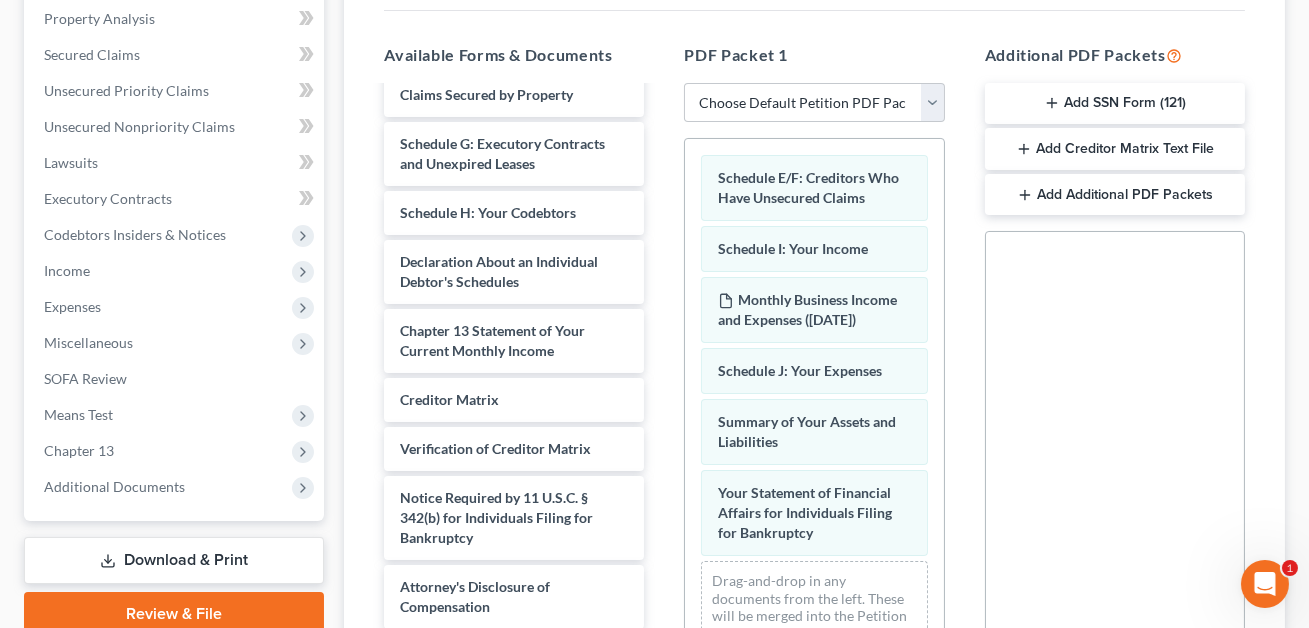 scroll, scrollTop: 605, scrollLeft: 0, axis: vertical 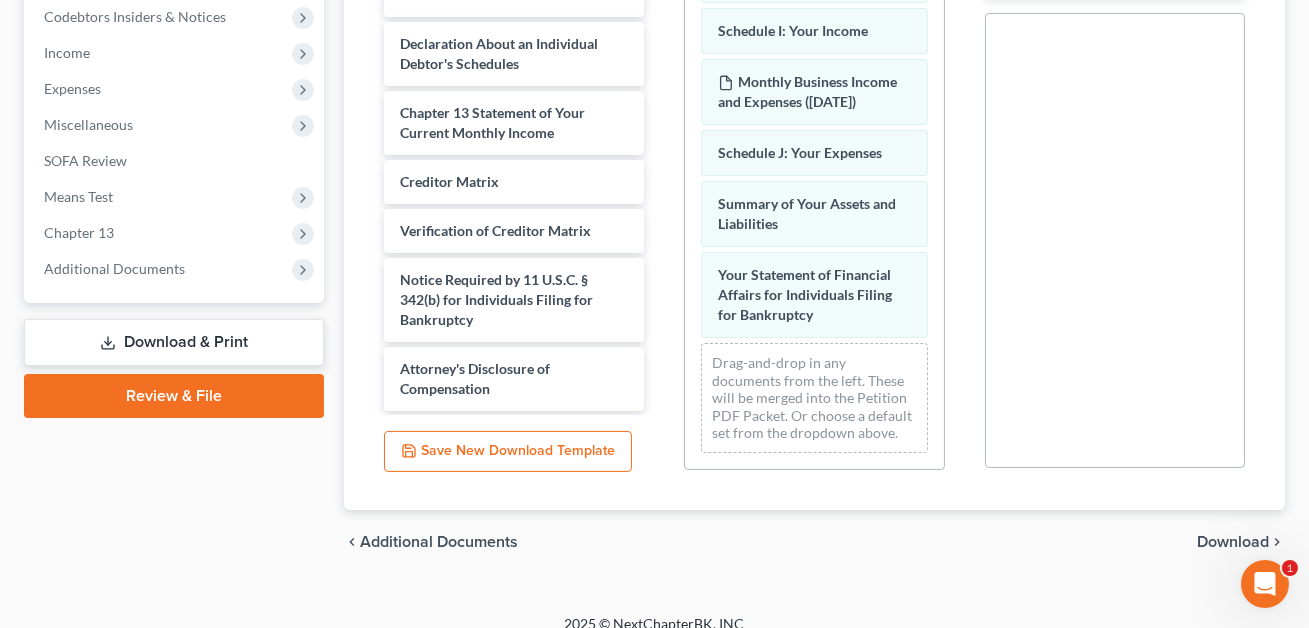 click on "Download" at bounding box center (1233, 542) 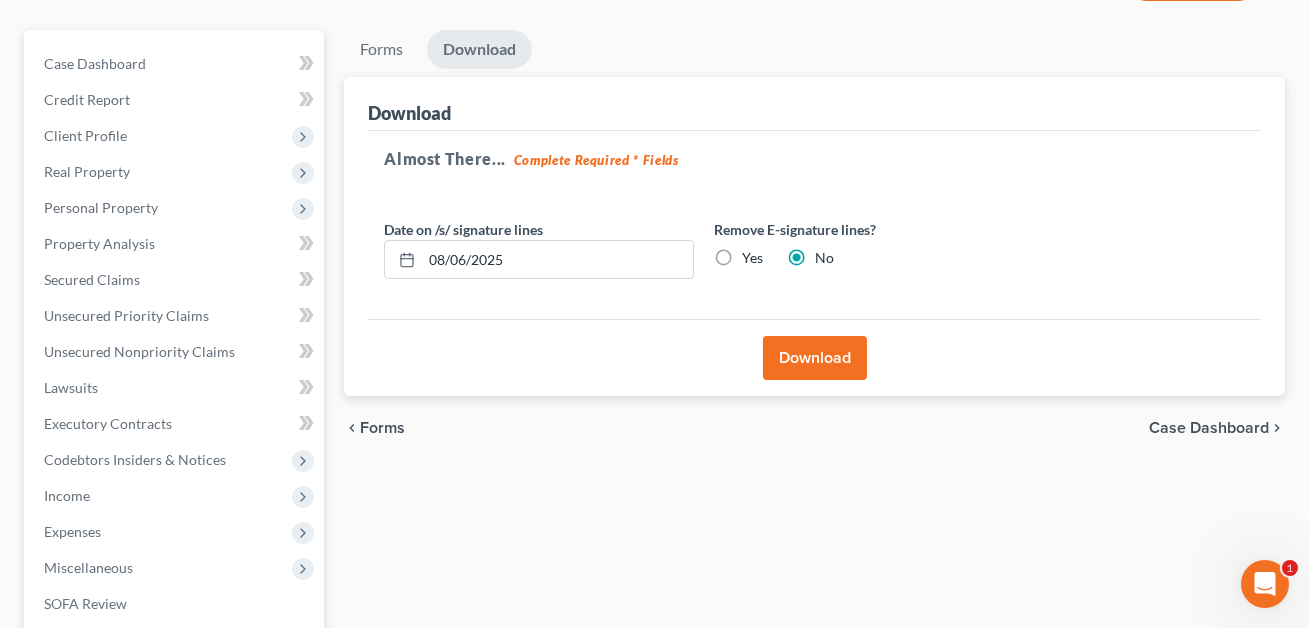 scroll, scrollTop: 42, scrollLeft: 0, axis: vertical 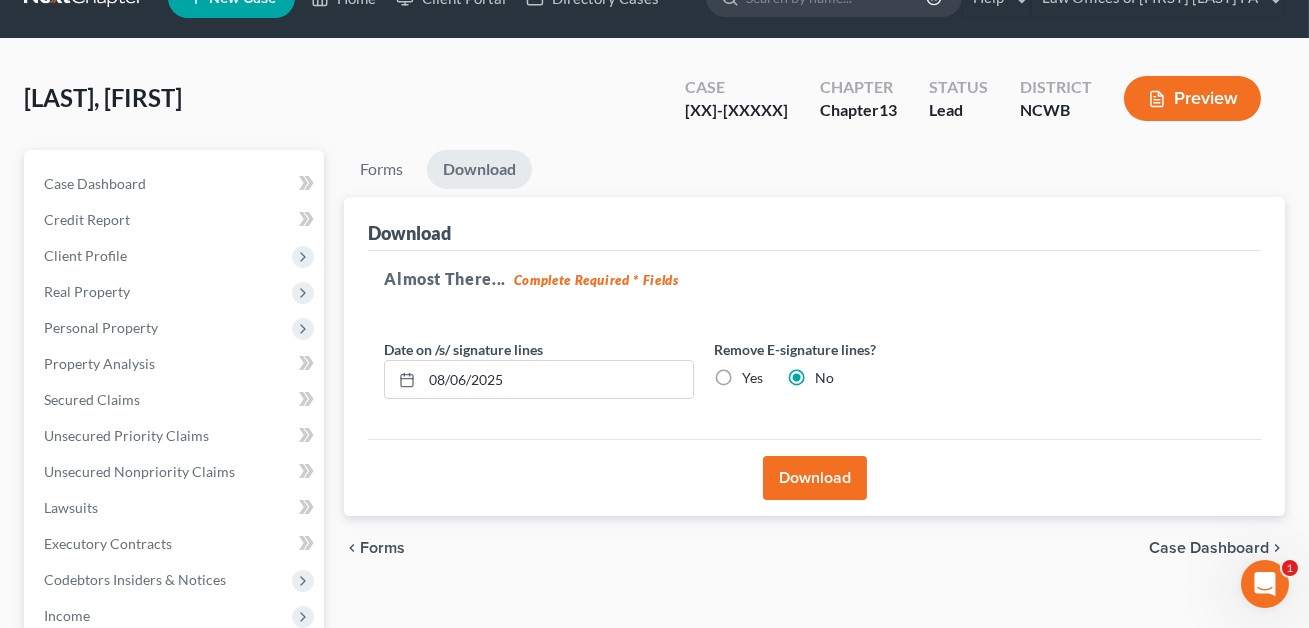 click on "Download" at bounding box center [815, 478] 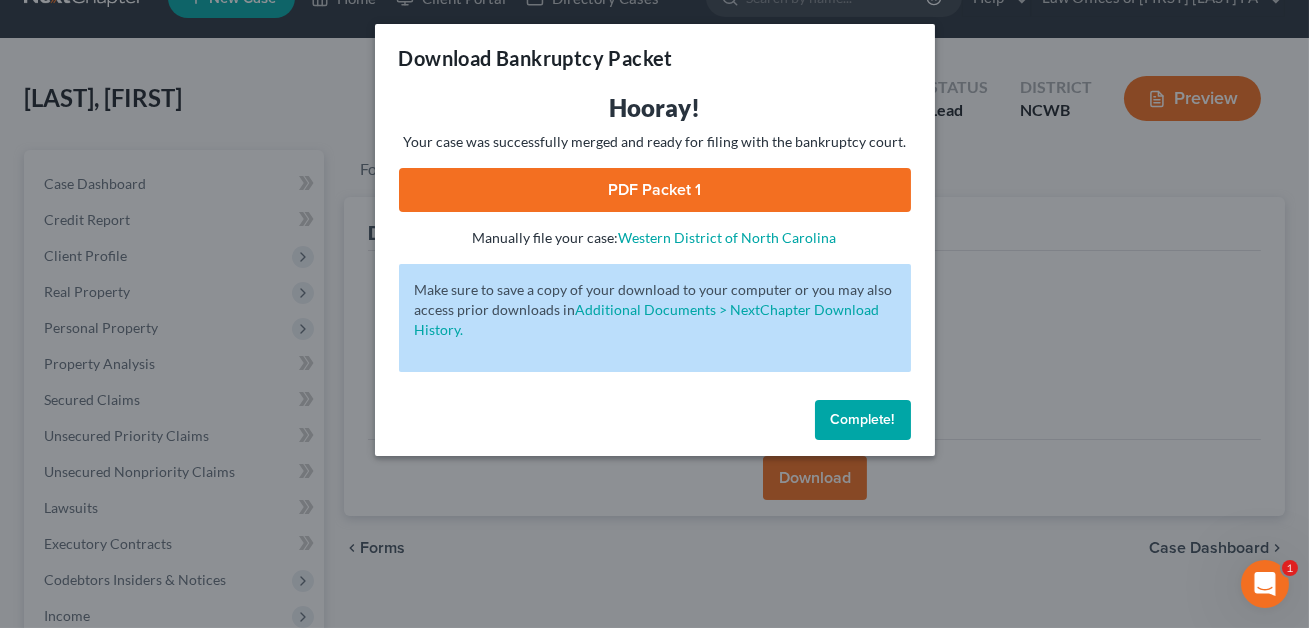 click on "PDF Packet 1" at bounding box center (655, 190) 